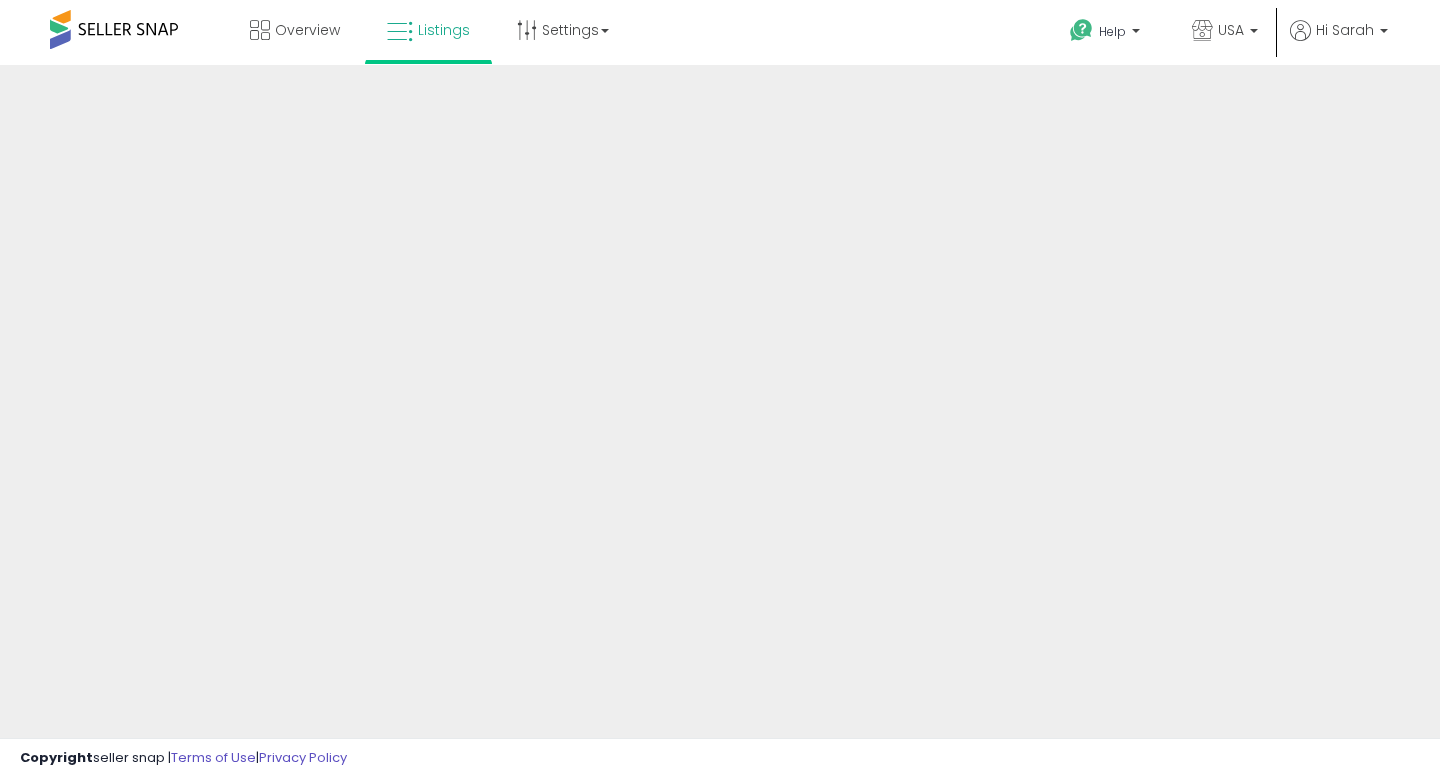 scroll, scrollTop: 0, scrollLeft: 0, axis: both 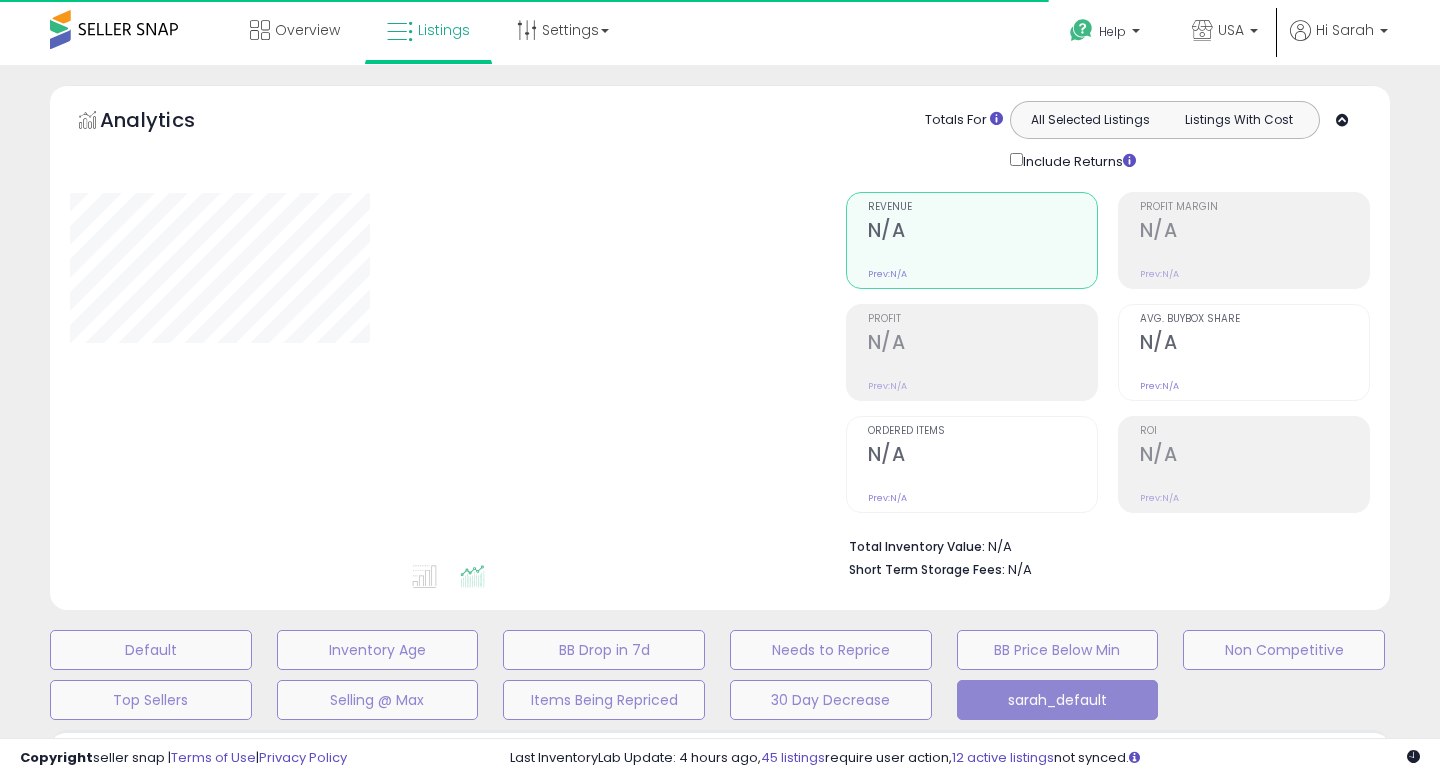 type on "**********" 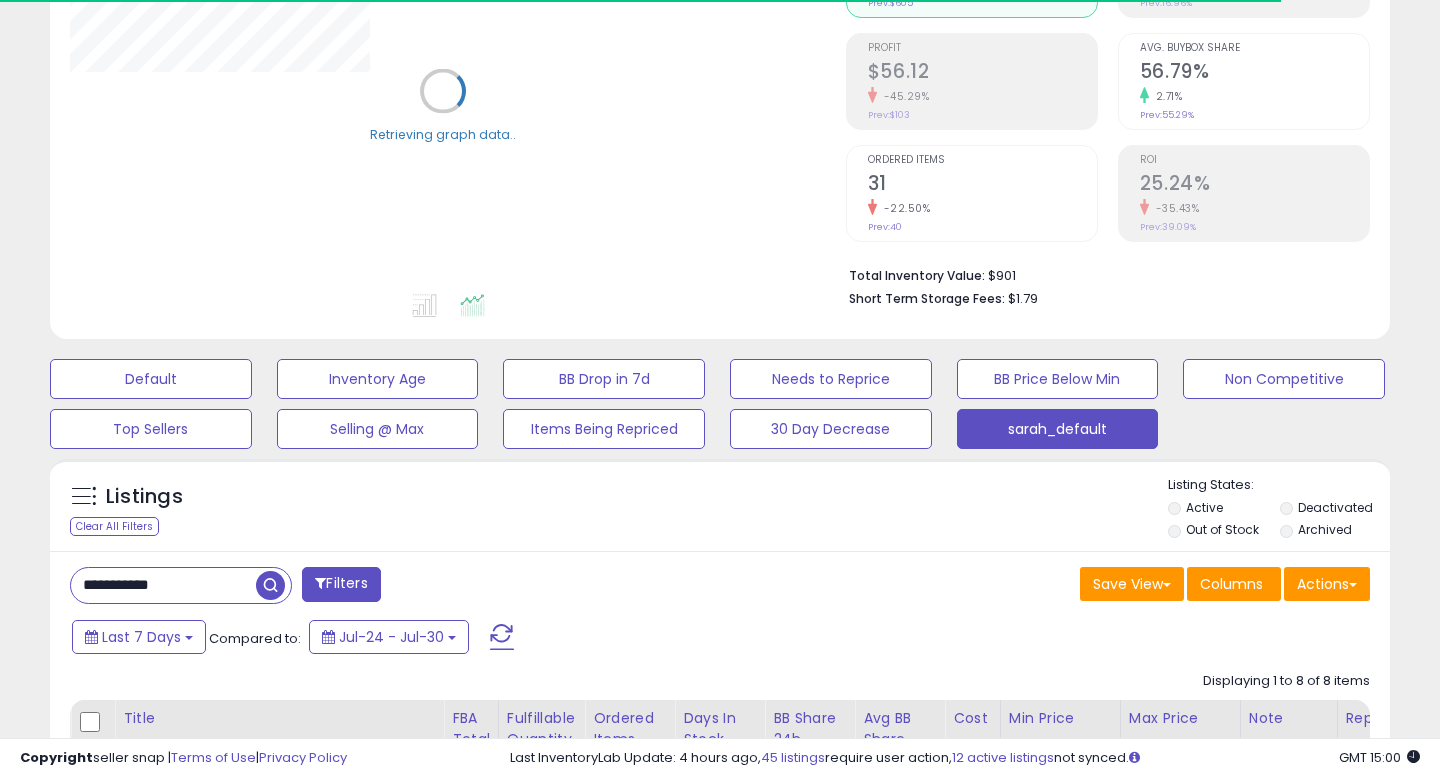 scroll, scrollTop: 459, scrollLeft: 0, axis: vertical 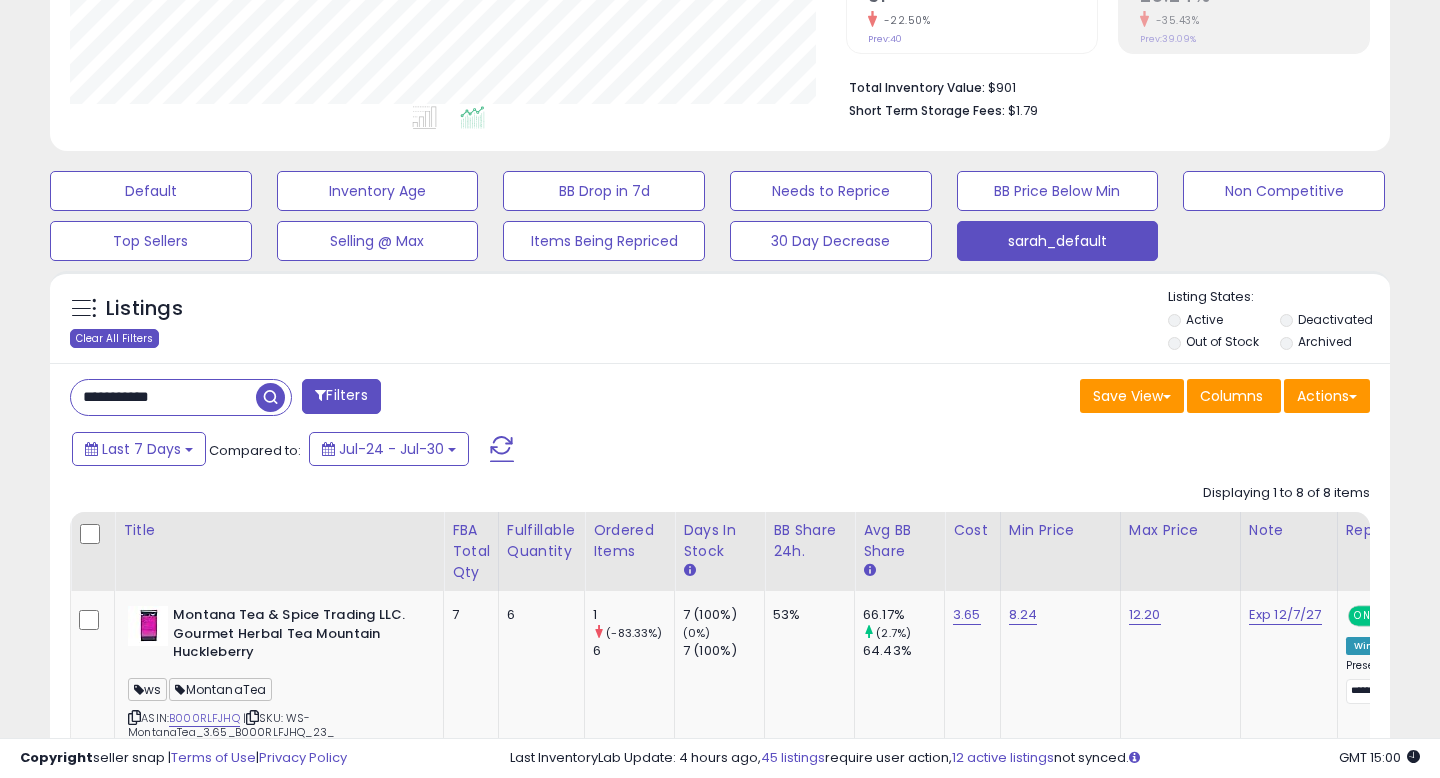 click on "Clear All Filters" at bounding box center (114, 338) 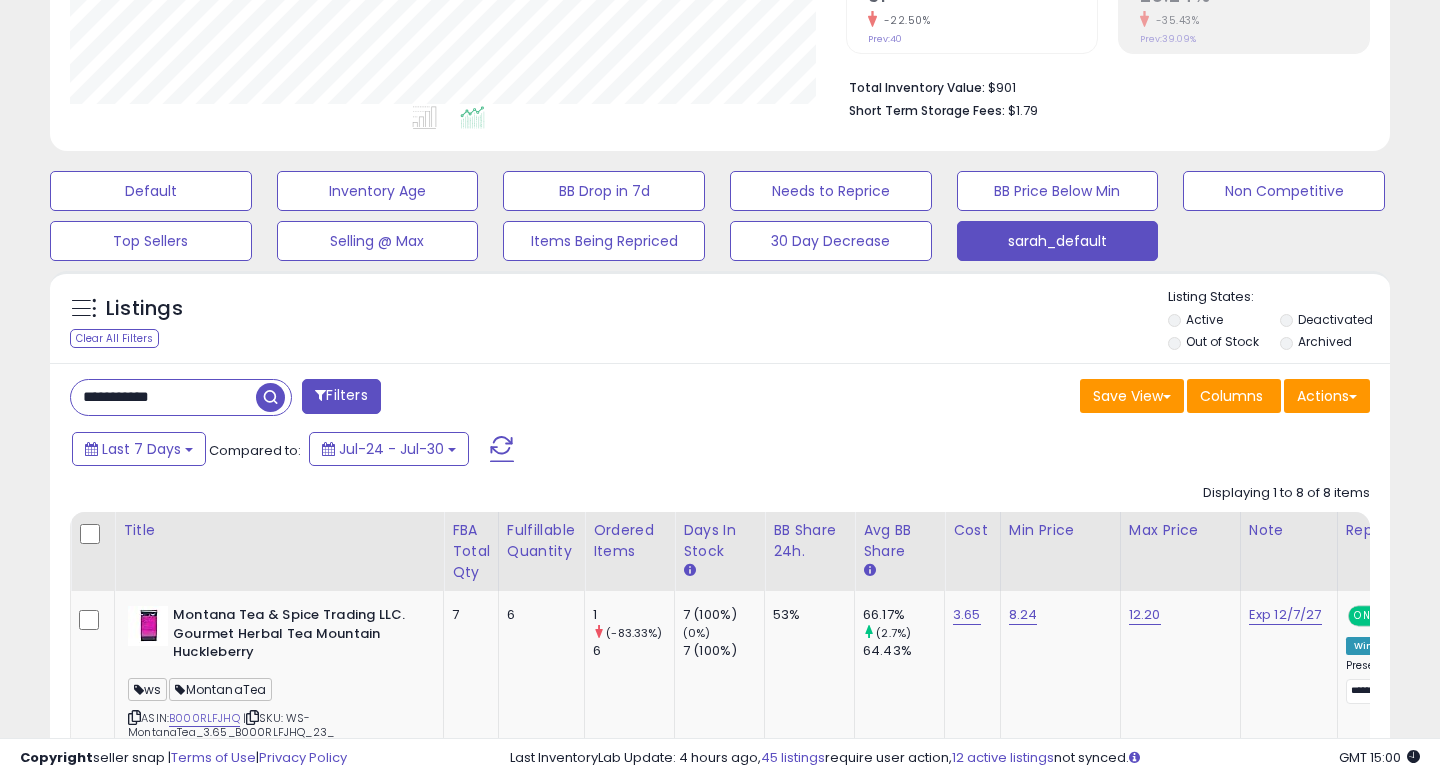 type 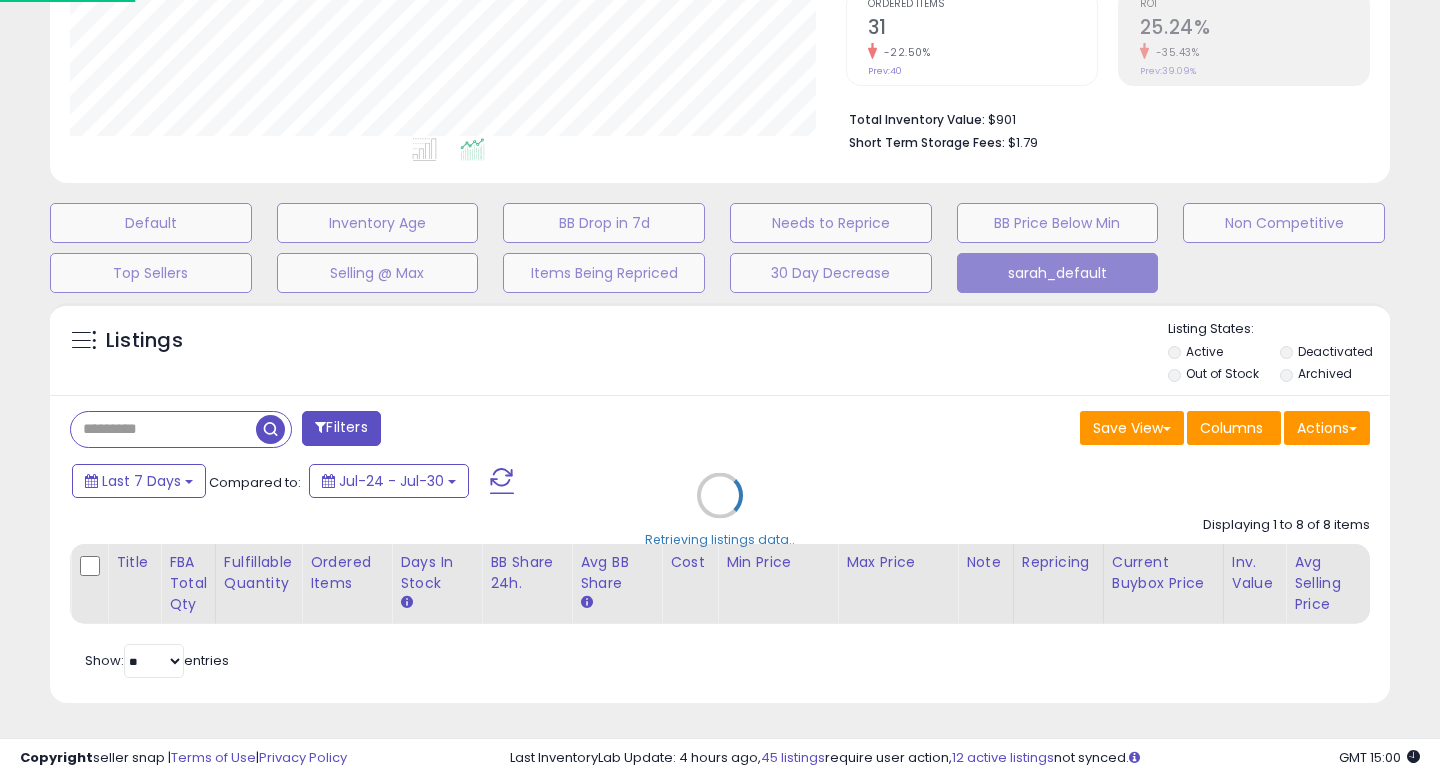 scroll, scrollTop: 427, scrollLeft: 0, axis: vertical 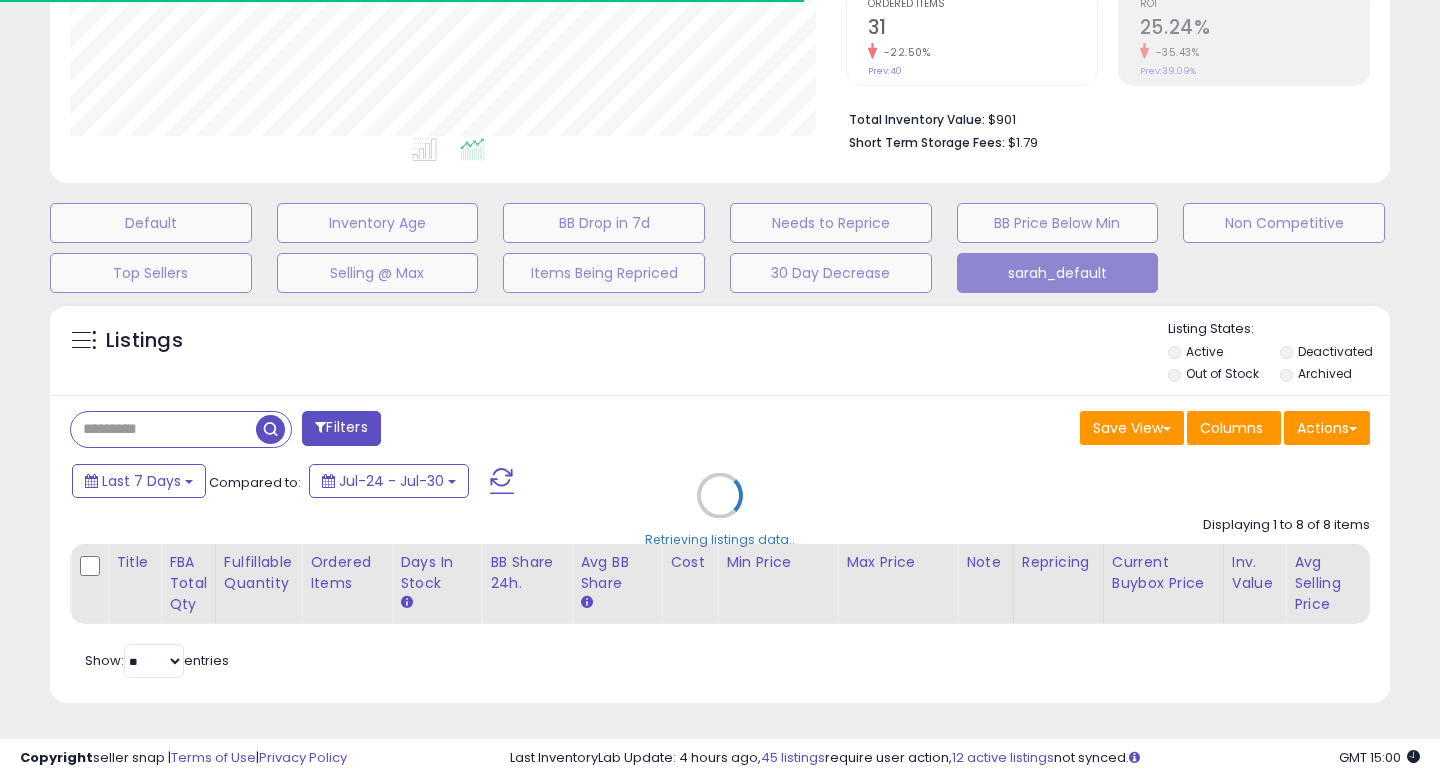 select on "*" 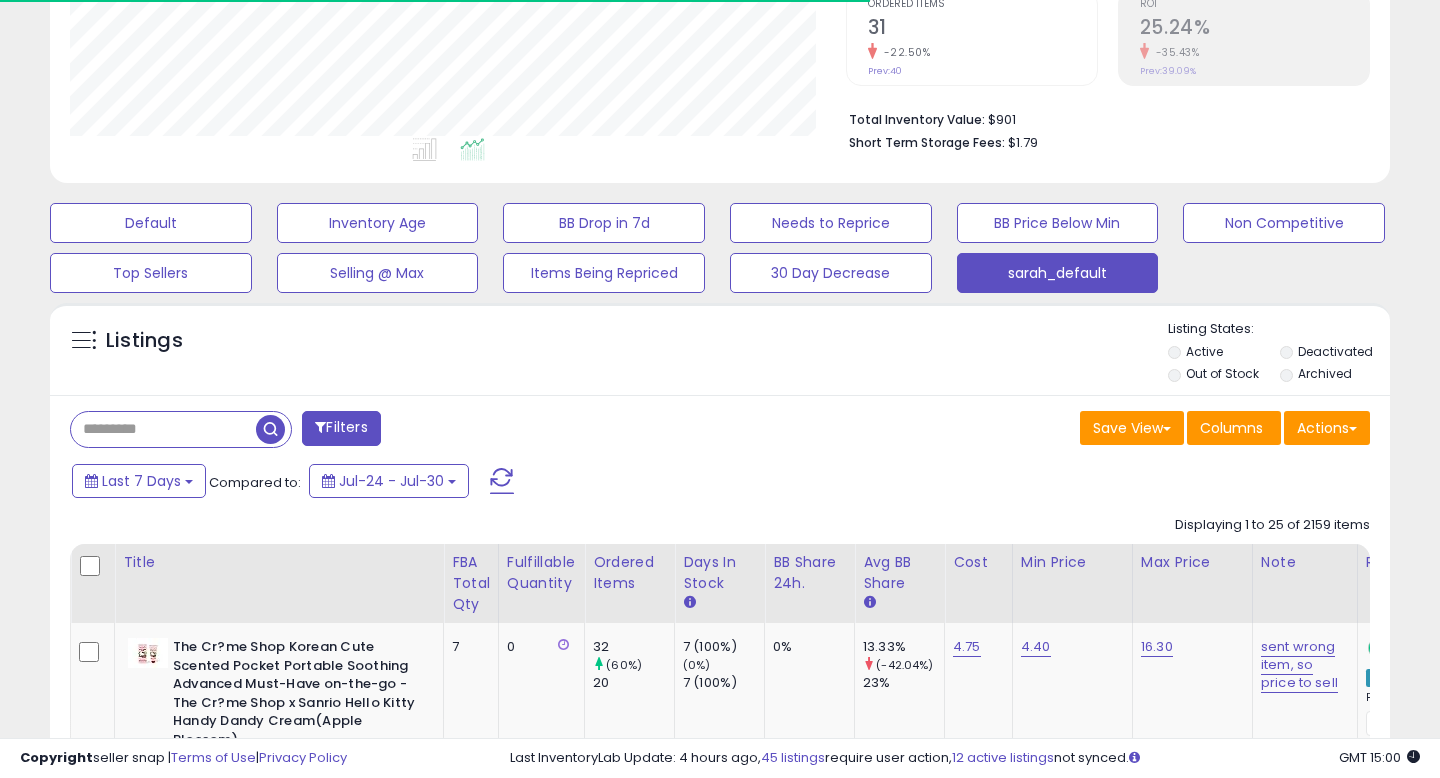 scroll, scrollTop: 459, scrollLeft: 0, axis: vertical 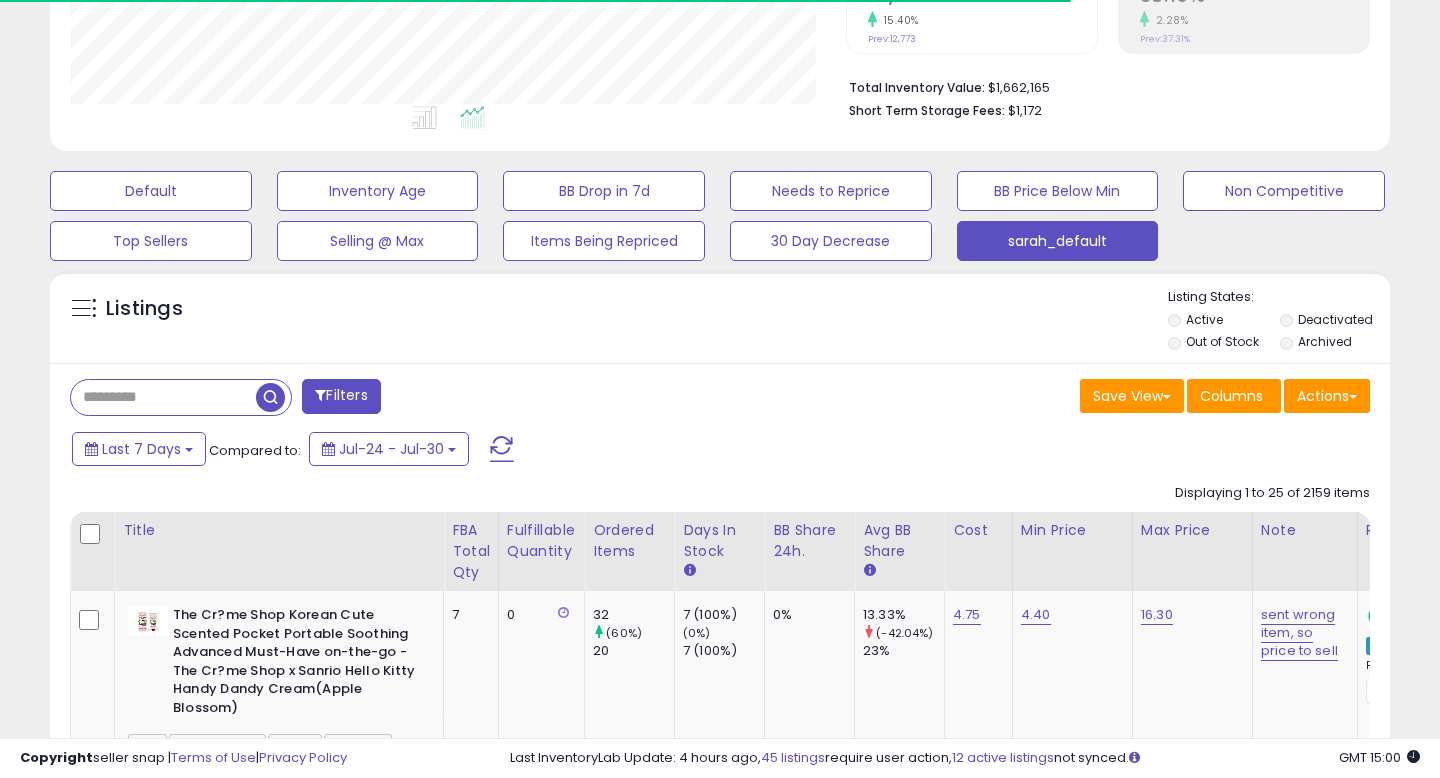 click on "Filters" at bounding box center [341, 396] 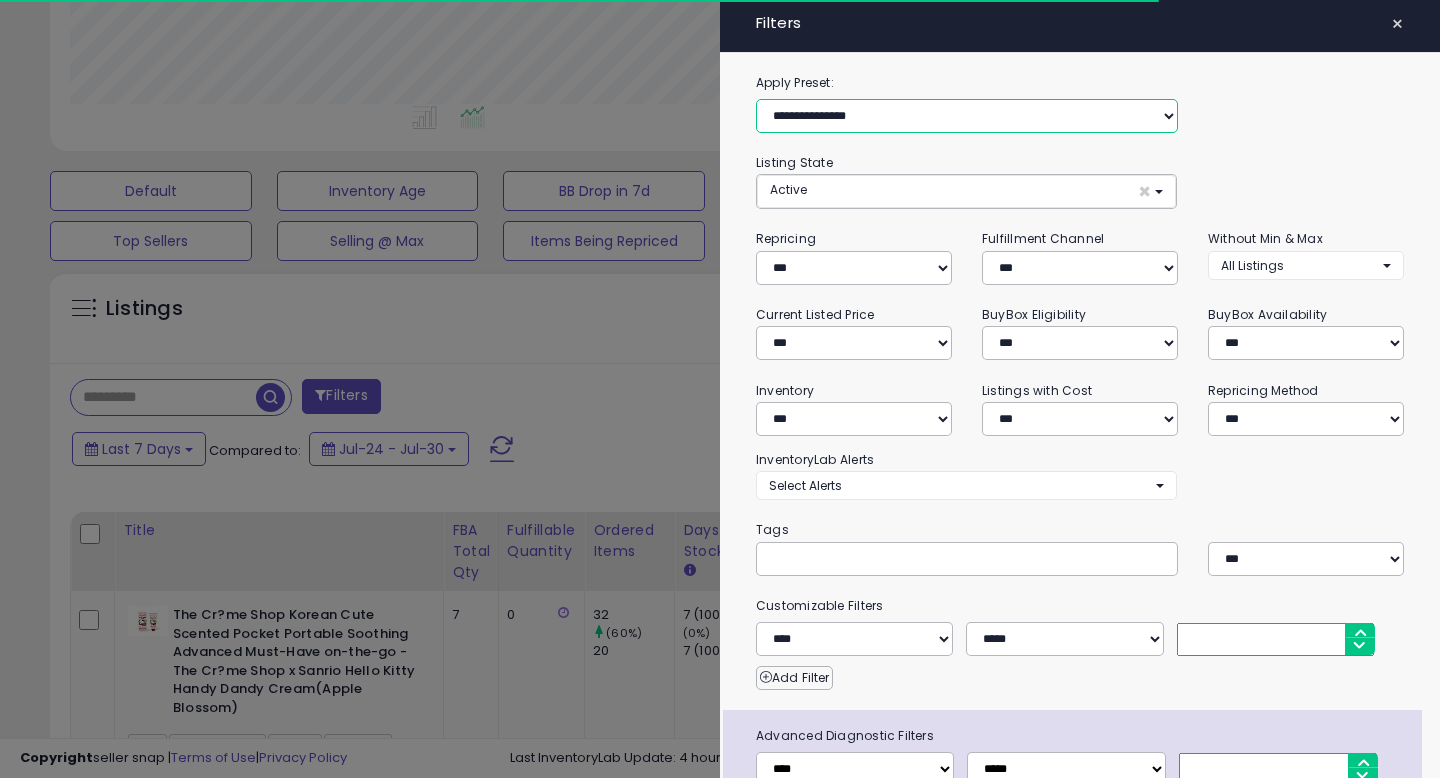 click on "**********" at bounding box center (967, 116) 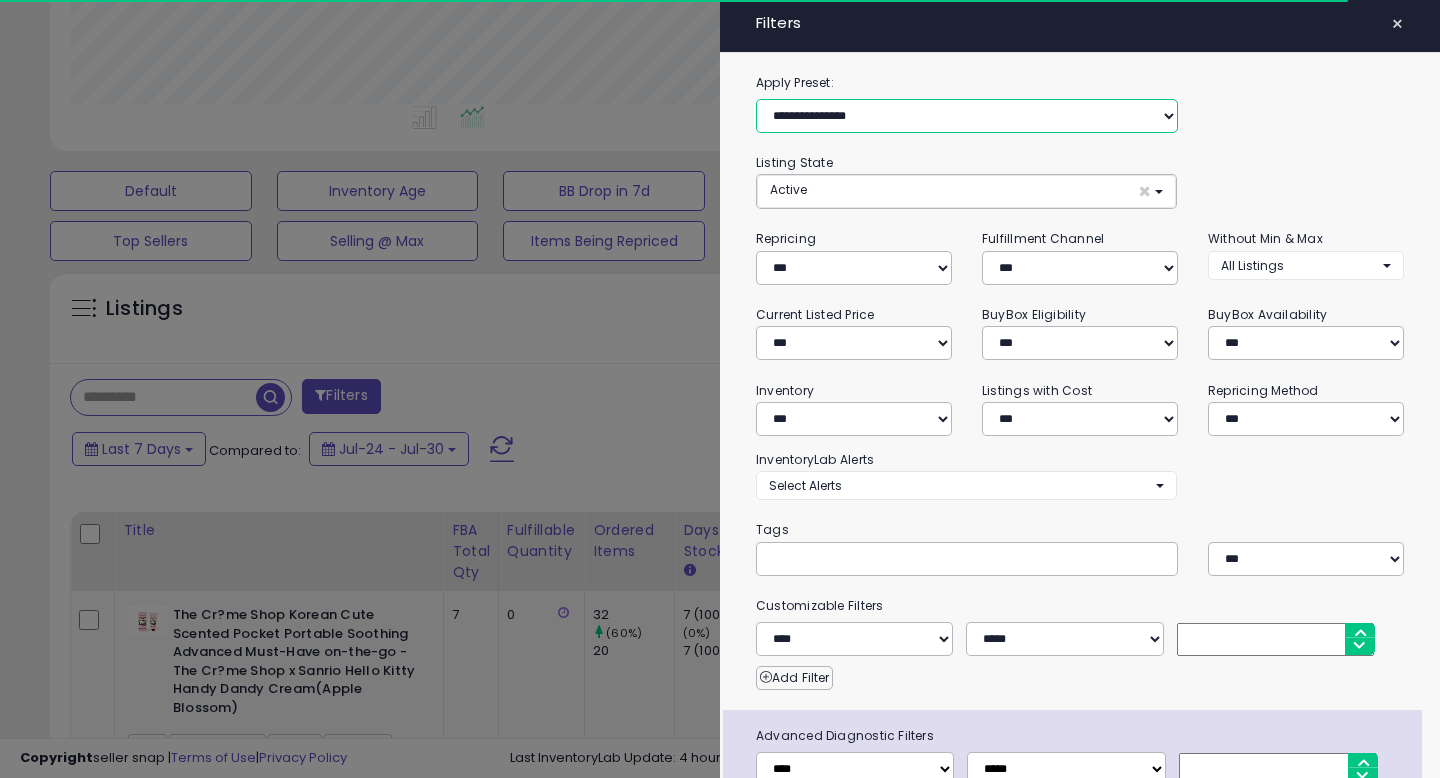 select on "**********" 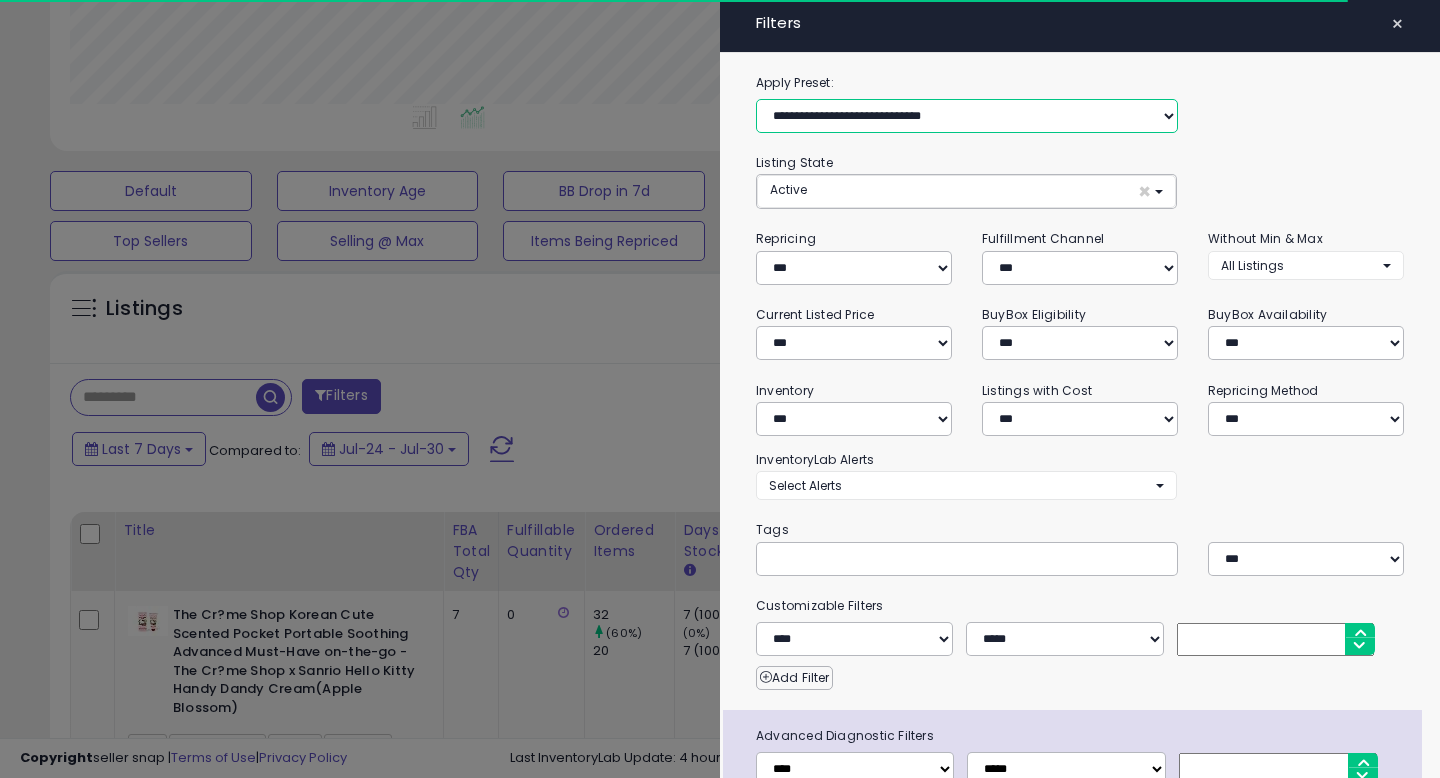 select on "***" 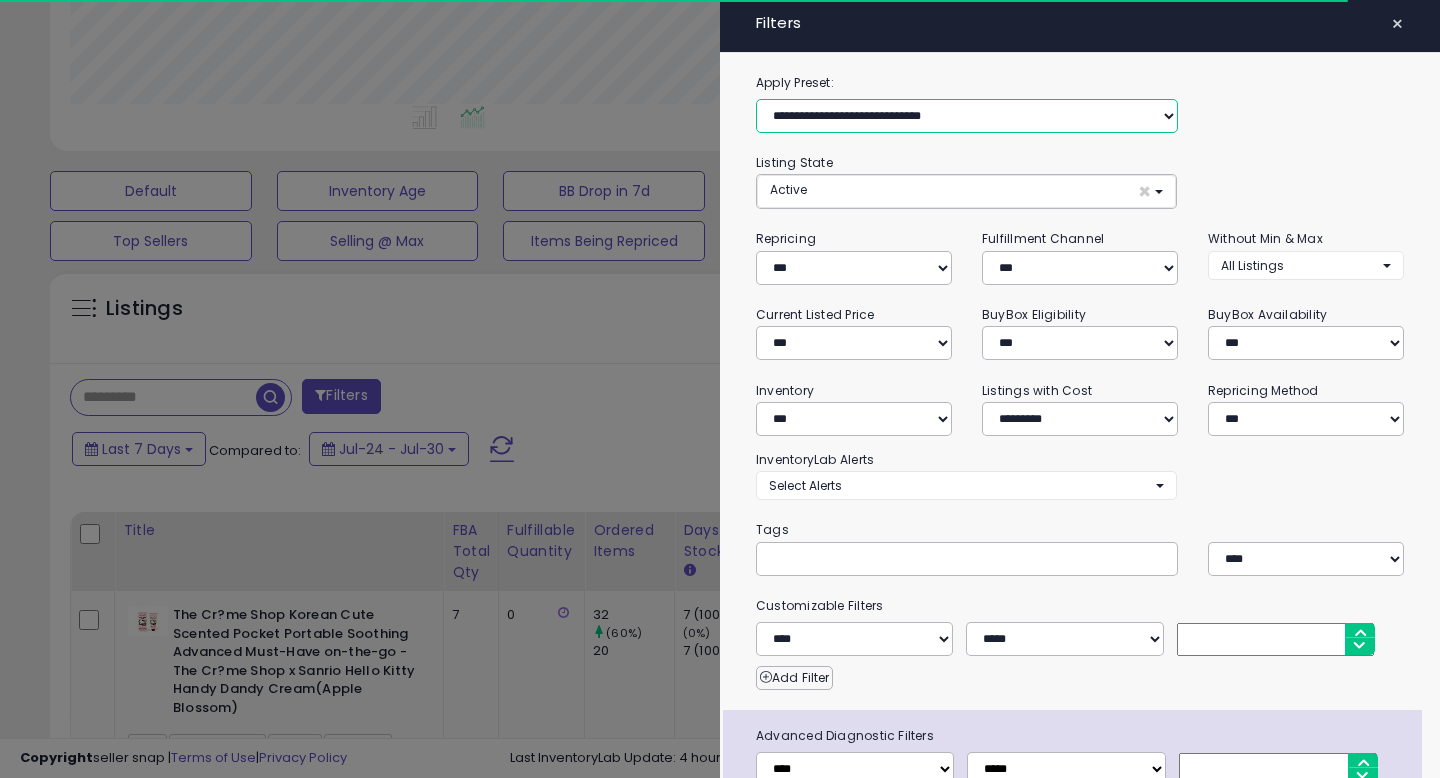 select on "*" 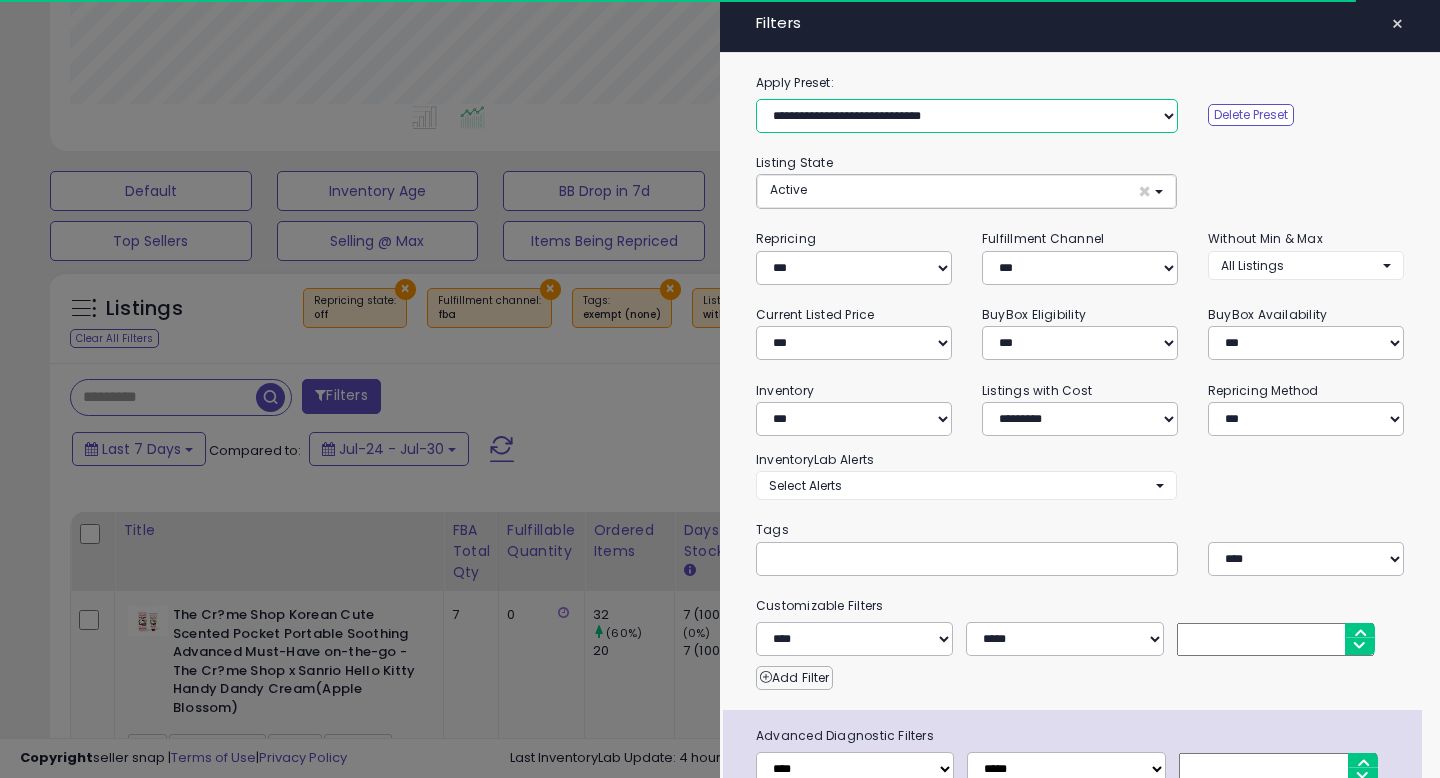 scroll, scrollTop: 130, scrollLeft: 0, axis: vertical 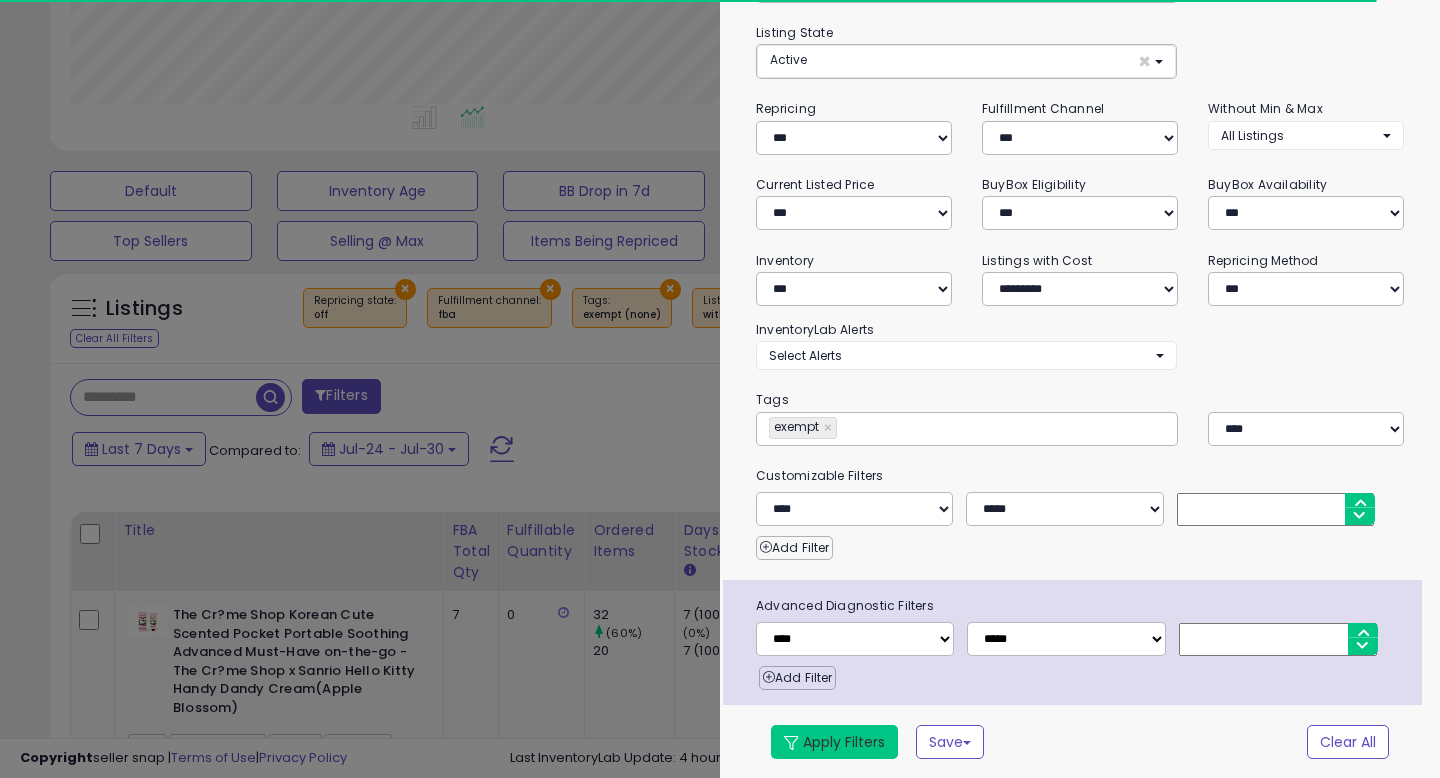 click on "Apply Filters" at bounding box center [834, 742] 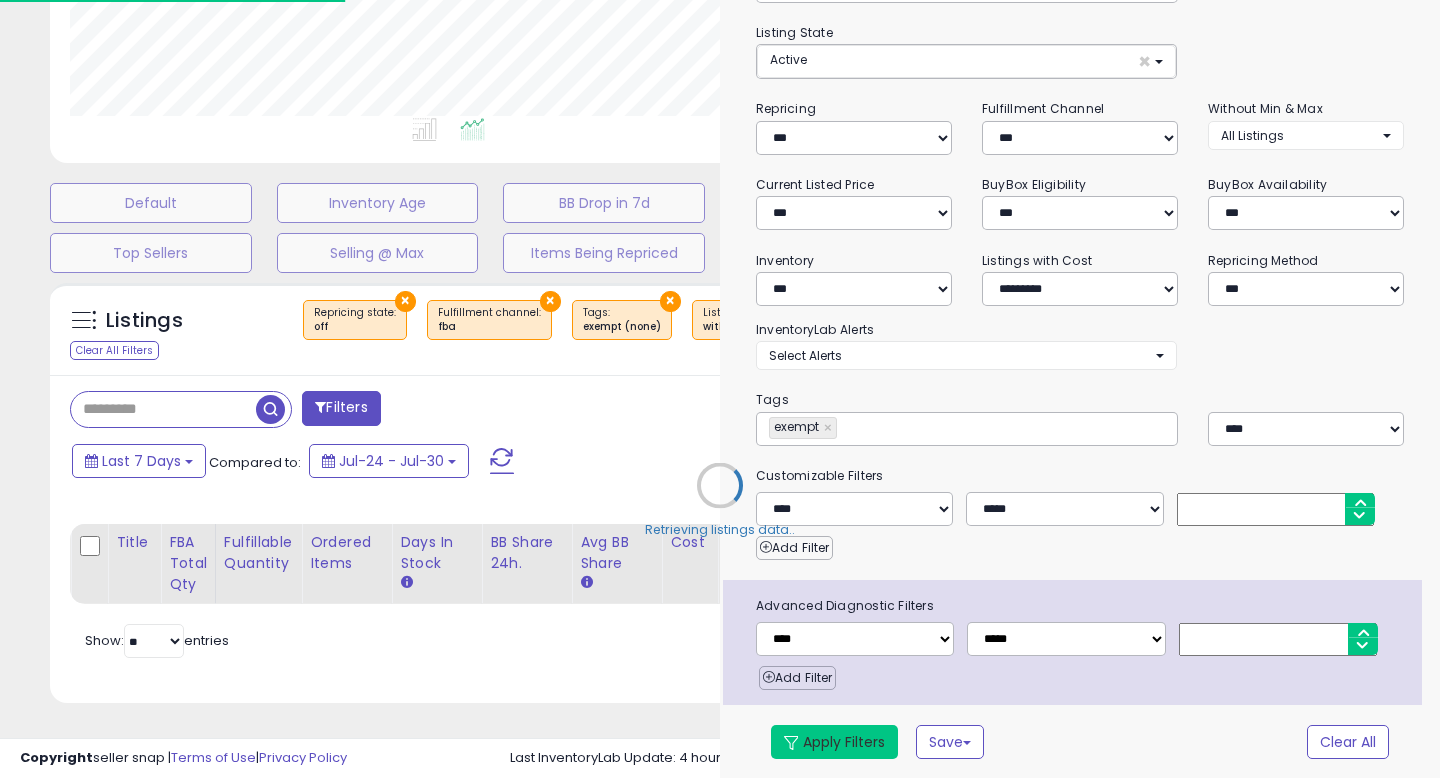 scroll, scrollTop: 447, scrollLeft: 0, axis: vertical 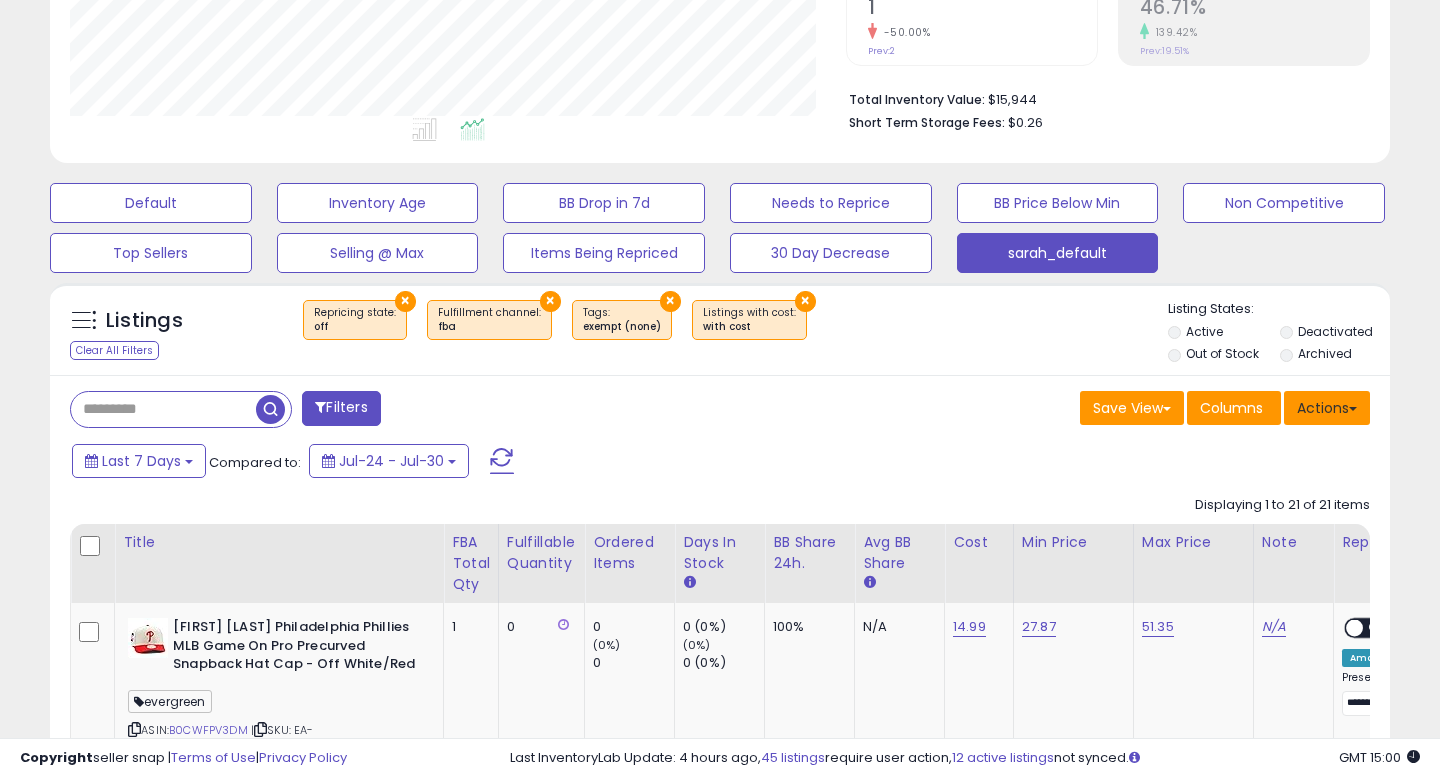 click on "Actions" at bounding box center (1327, 408) 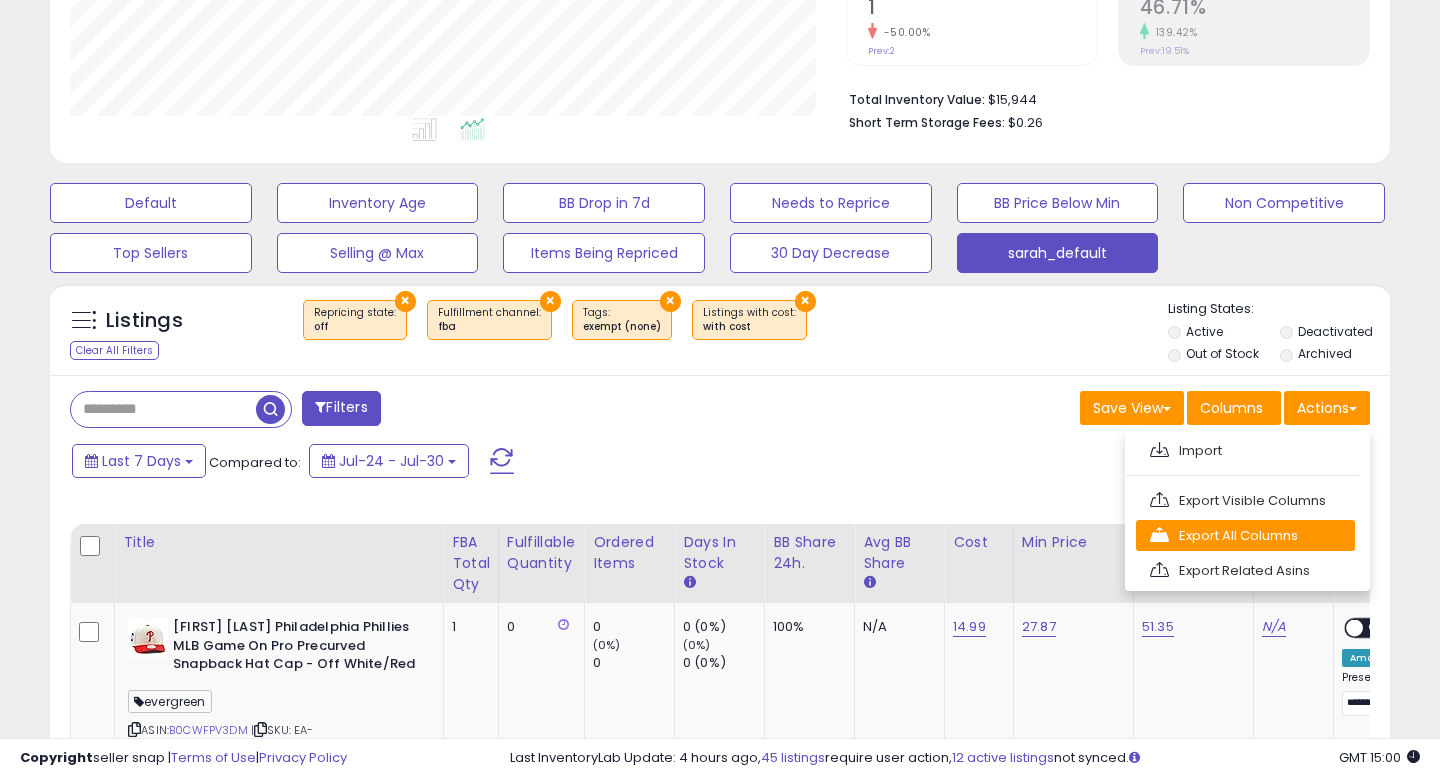 click on "Export All Columns" at bounding box center [1245, 535] 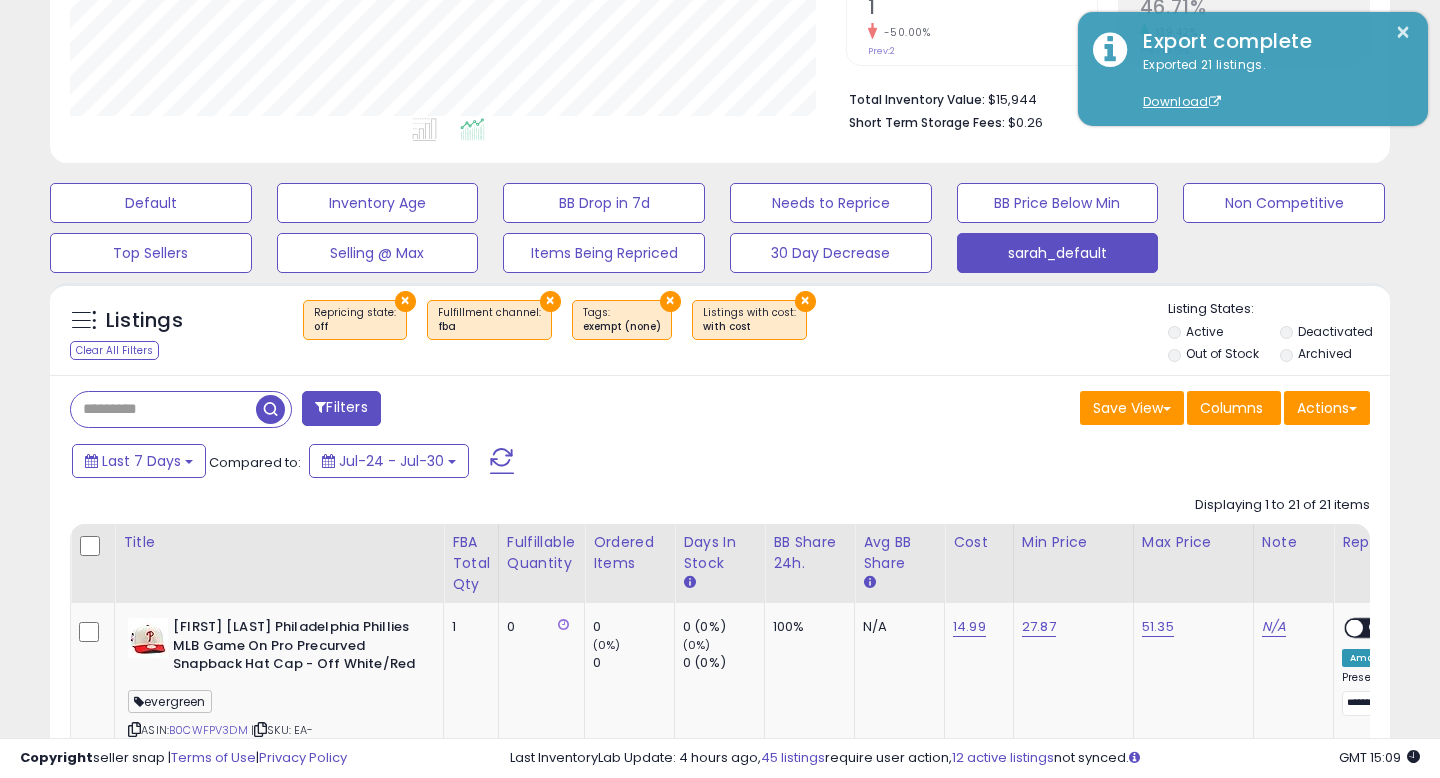 scroll, scrollTop: 932, scrollLeft: 0, axis: vertical 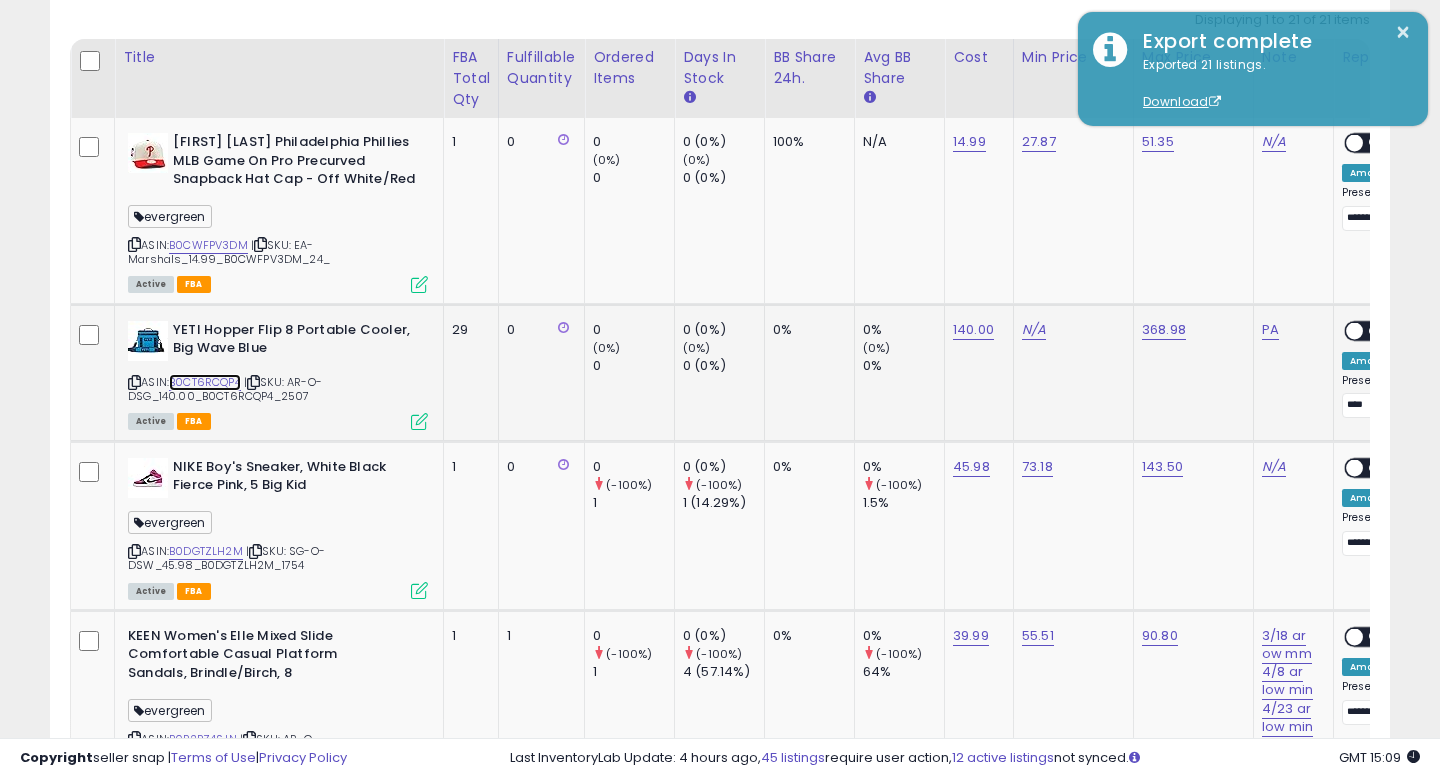 click on "B0CT6RCQP4" at bounding box center (205, 382) 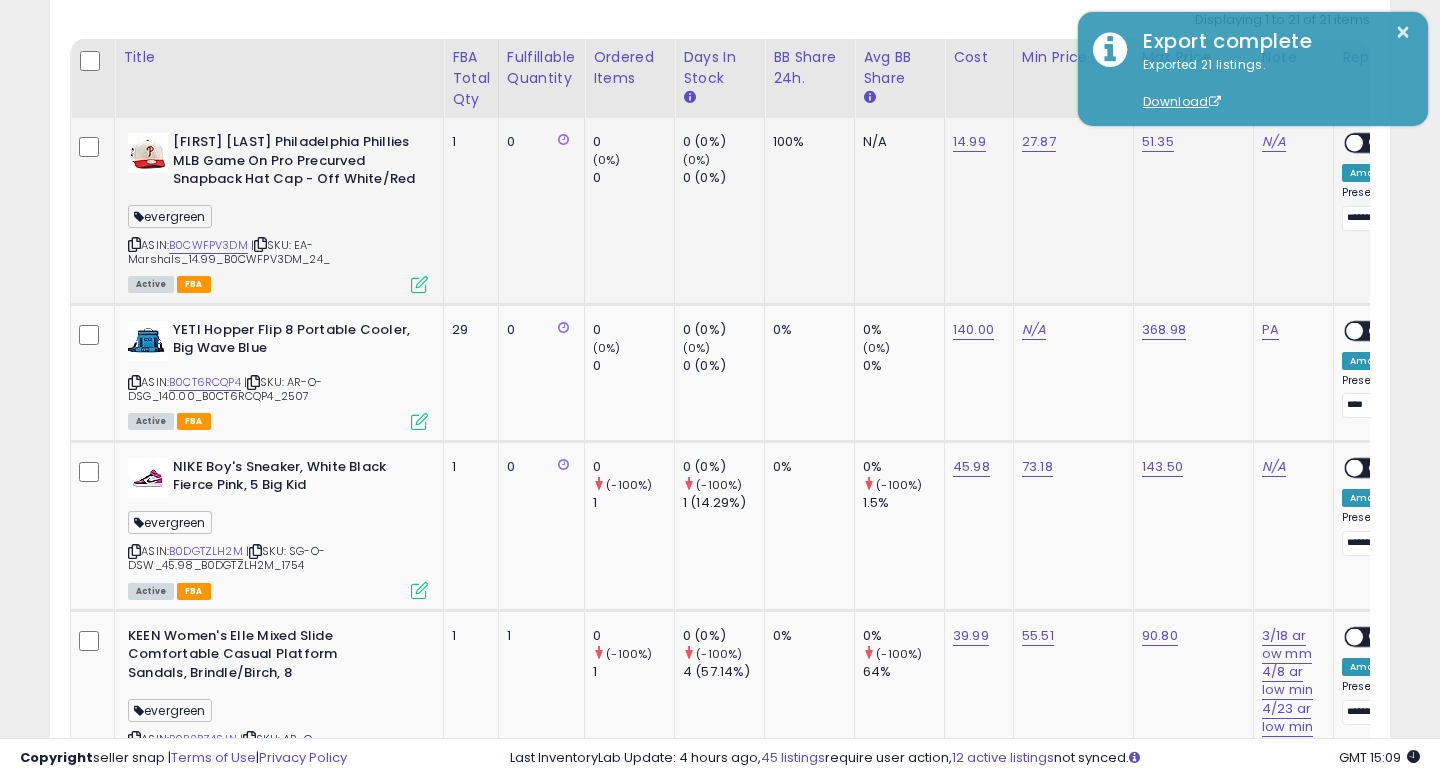 scroll, scrollTop: 1514, scrollLeft: 0, axis: vertical 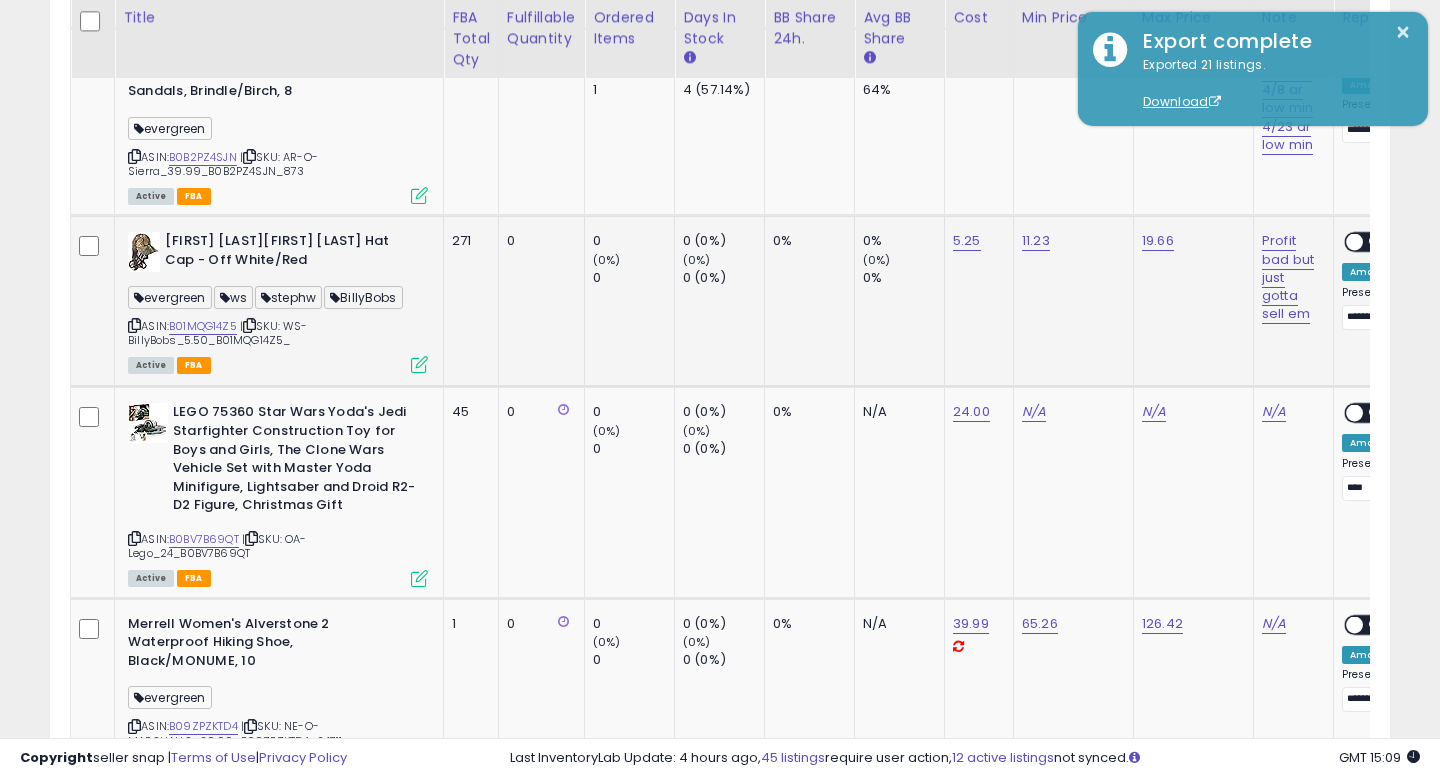 click on "ASIN:  B01MQG14Z5    |   SKU: WS-[FIRST][LAST]_5.50_B01MQG14Z5_ Active FBA" at bounding box center (278, 301) 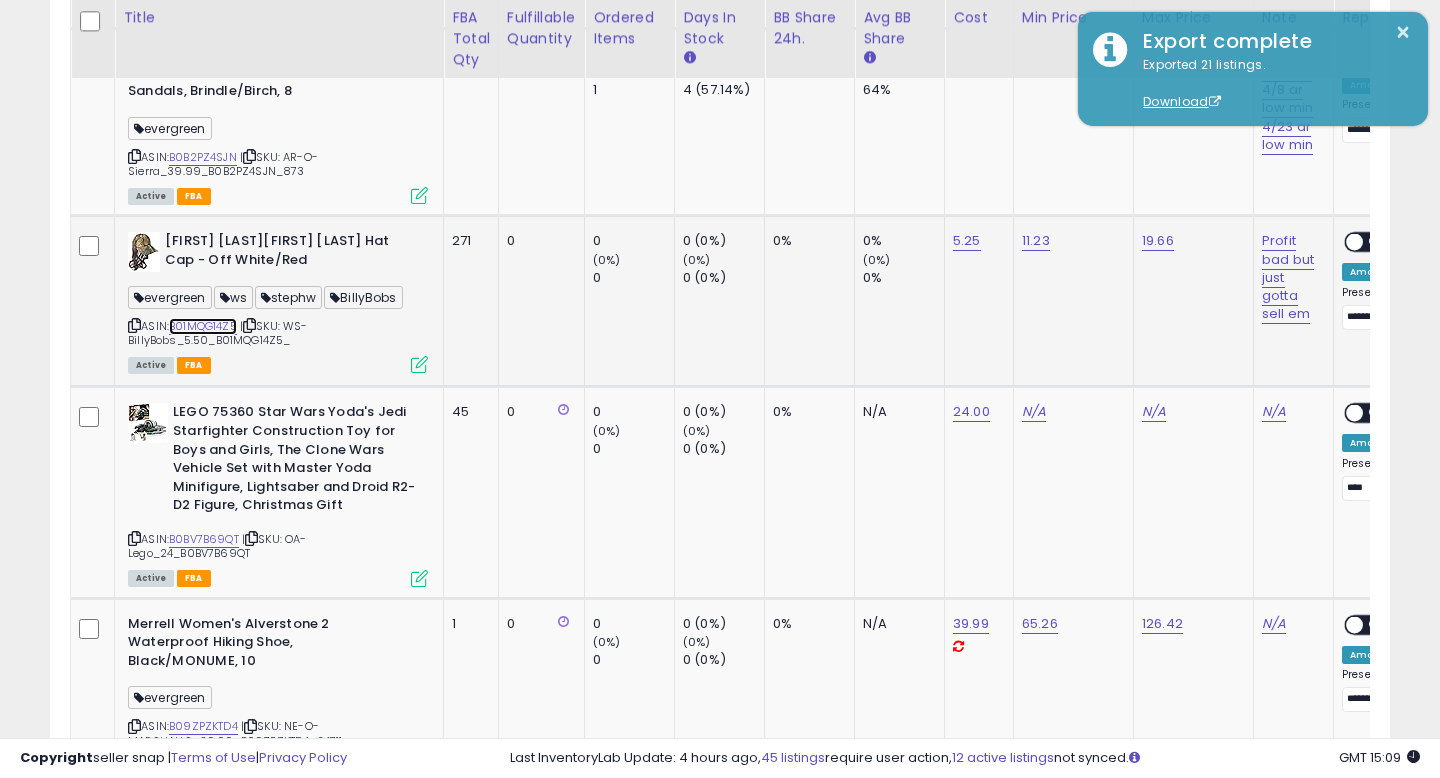 click on "B01MQG14Z5" at bounding box center (203, 326) 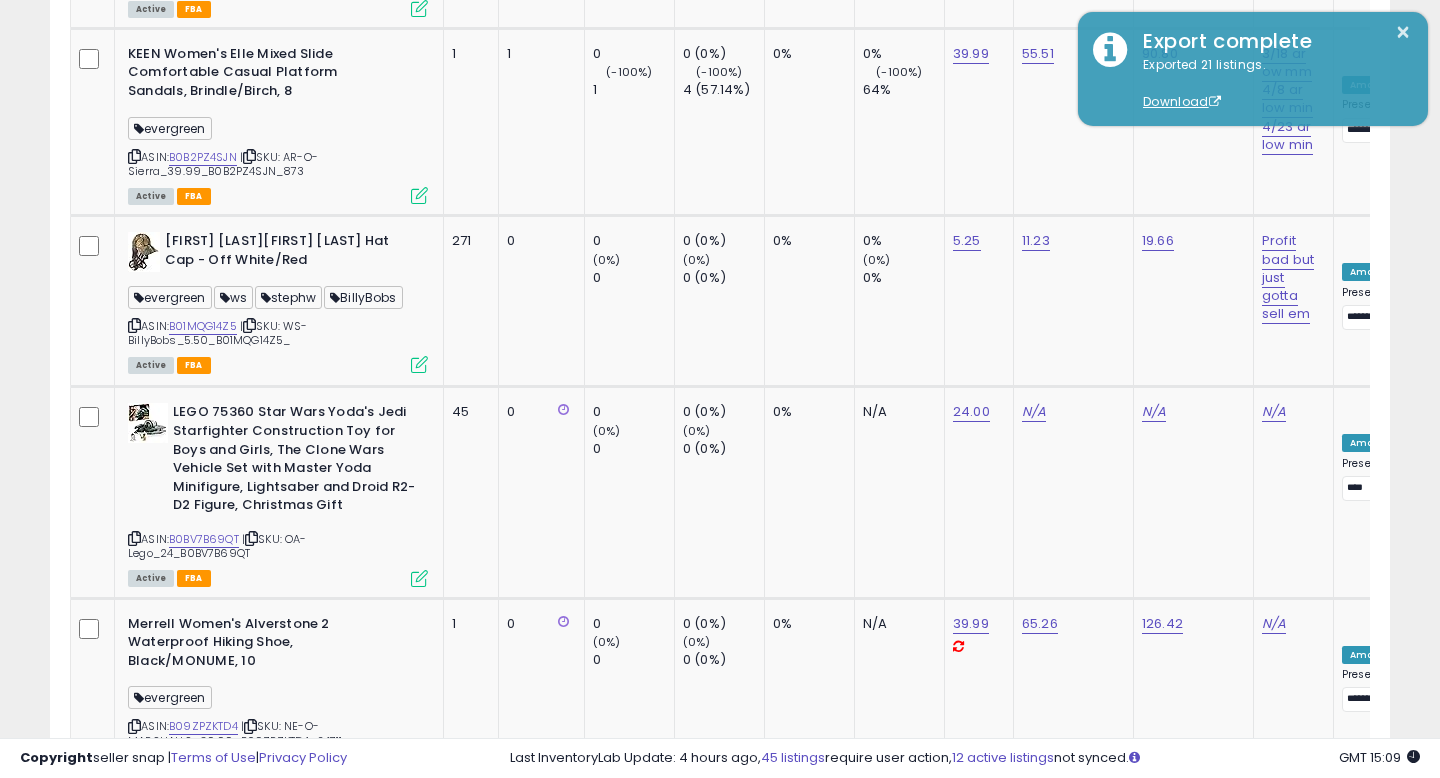 scroll, scrollTop: 4402, scrollLeft: 0, axis: vertical 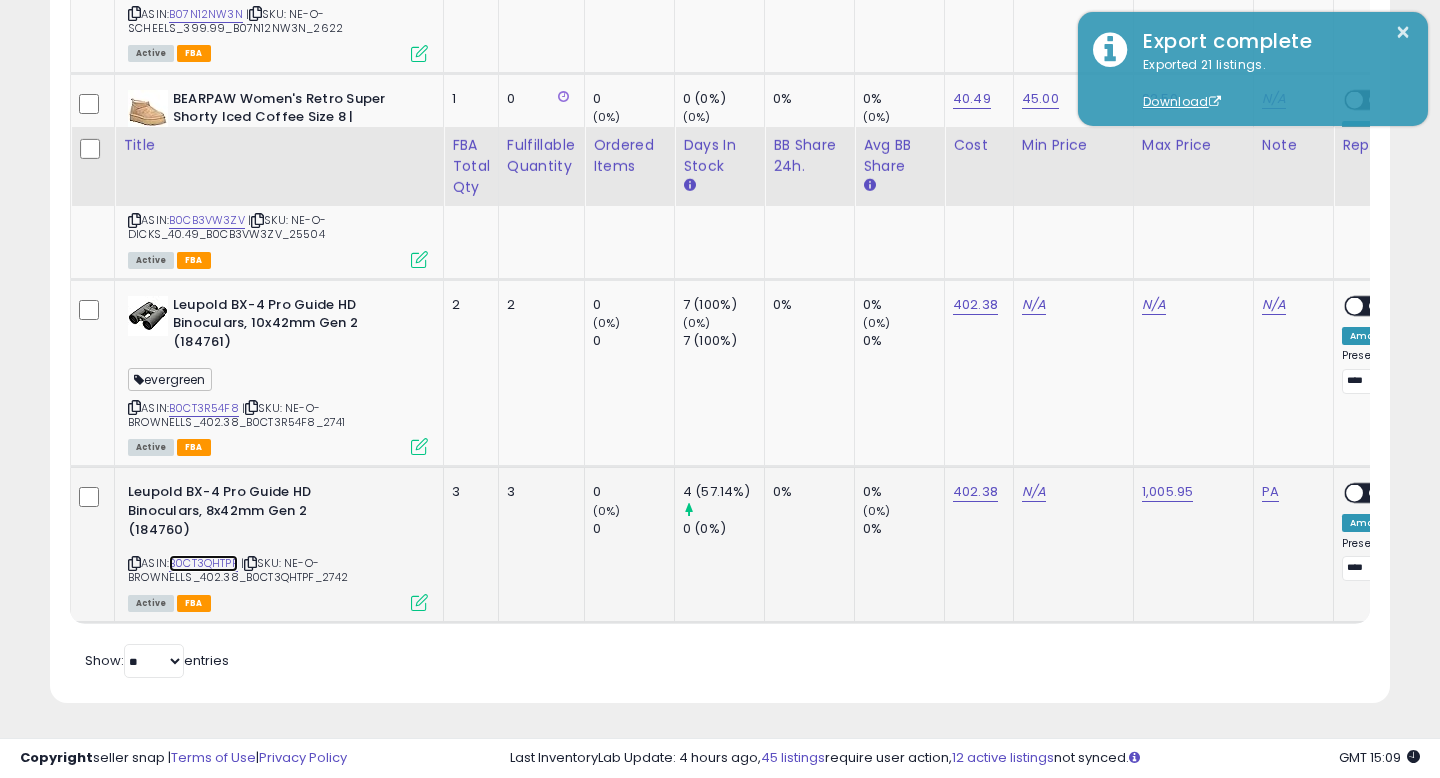 click on "B0CT3QHTPF" at bounding box center [203, 563] 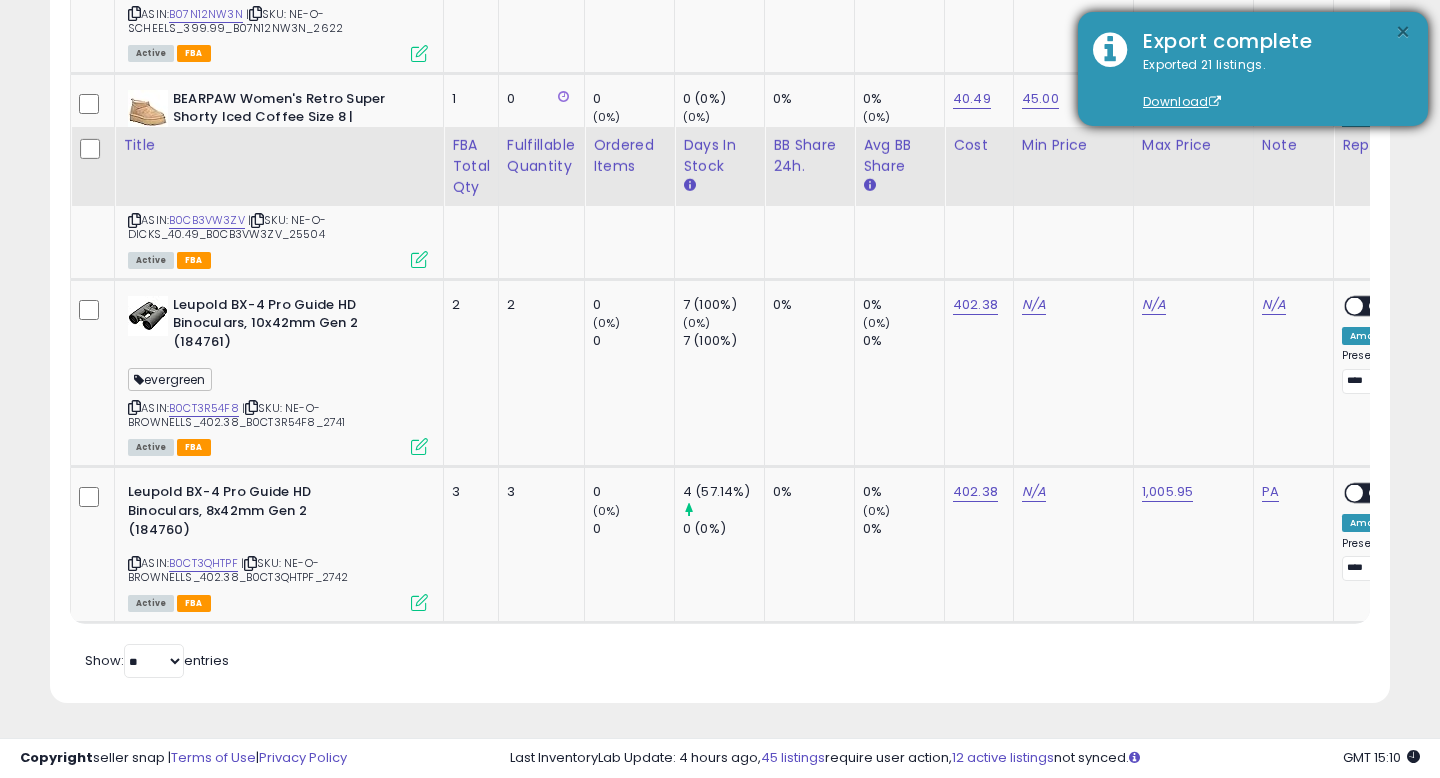 click on "×" at bounding box center (1403, 32) 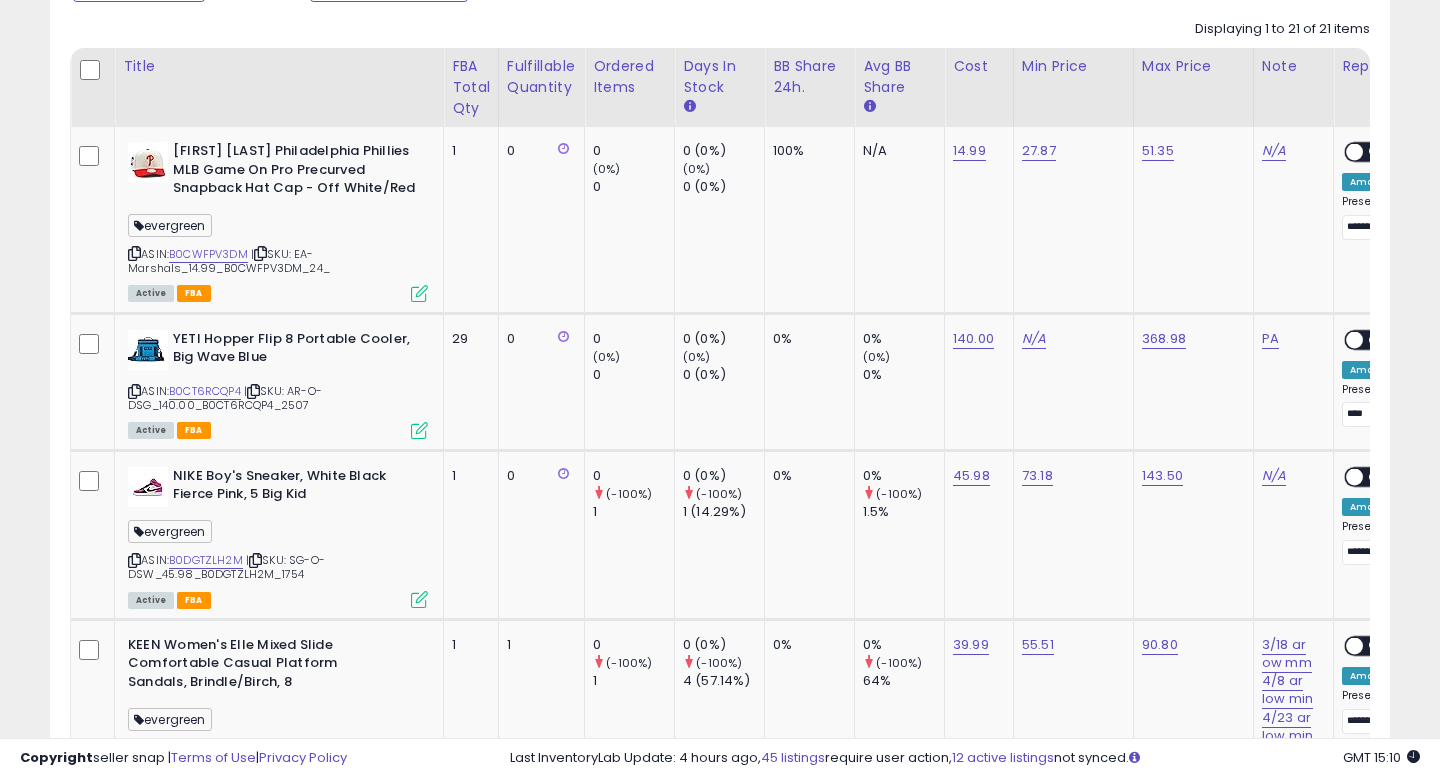 scroll, scrollTop: 489, scrollLeft: 0, axis: vertical 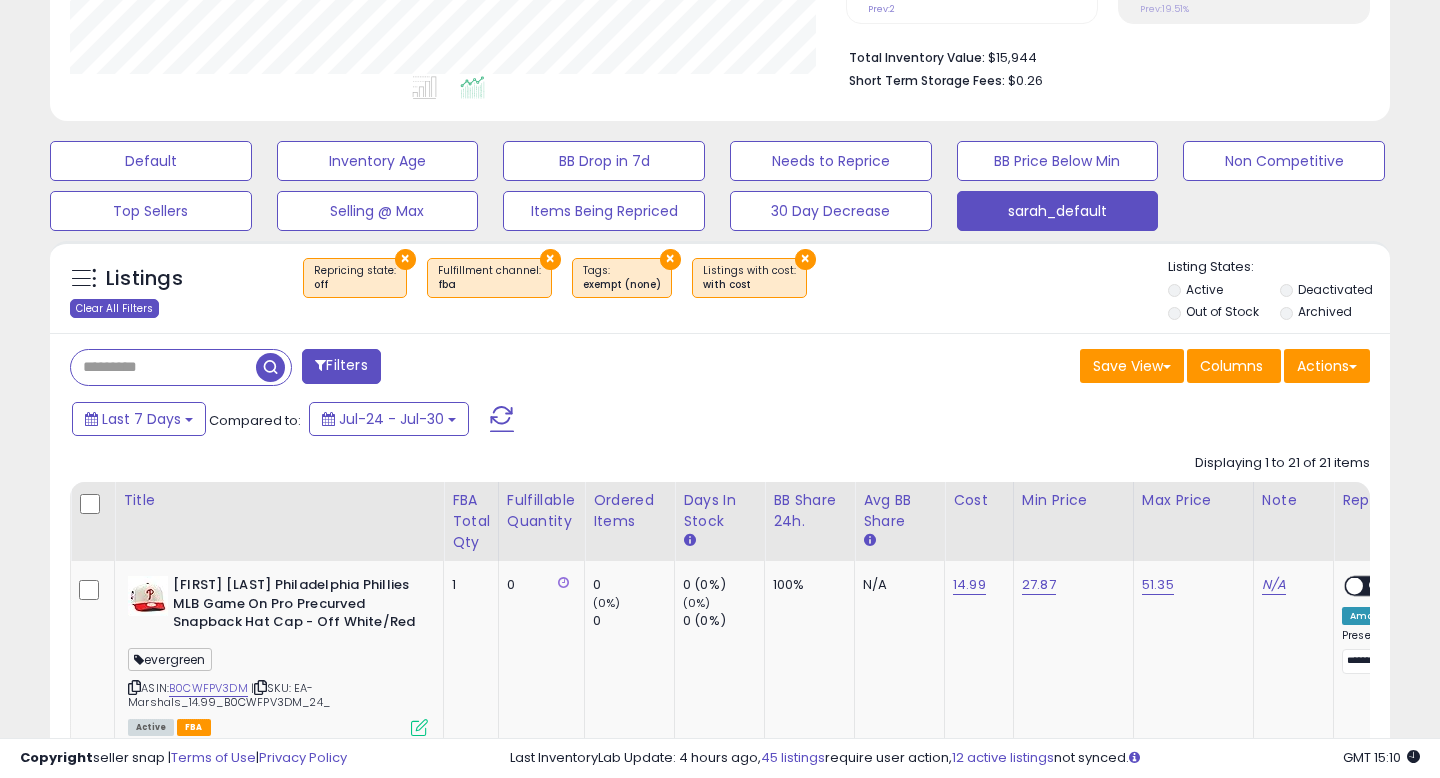 click on "Clear All Filters" at bounding box center (114, 308) 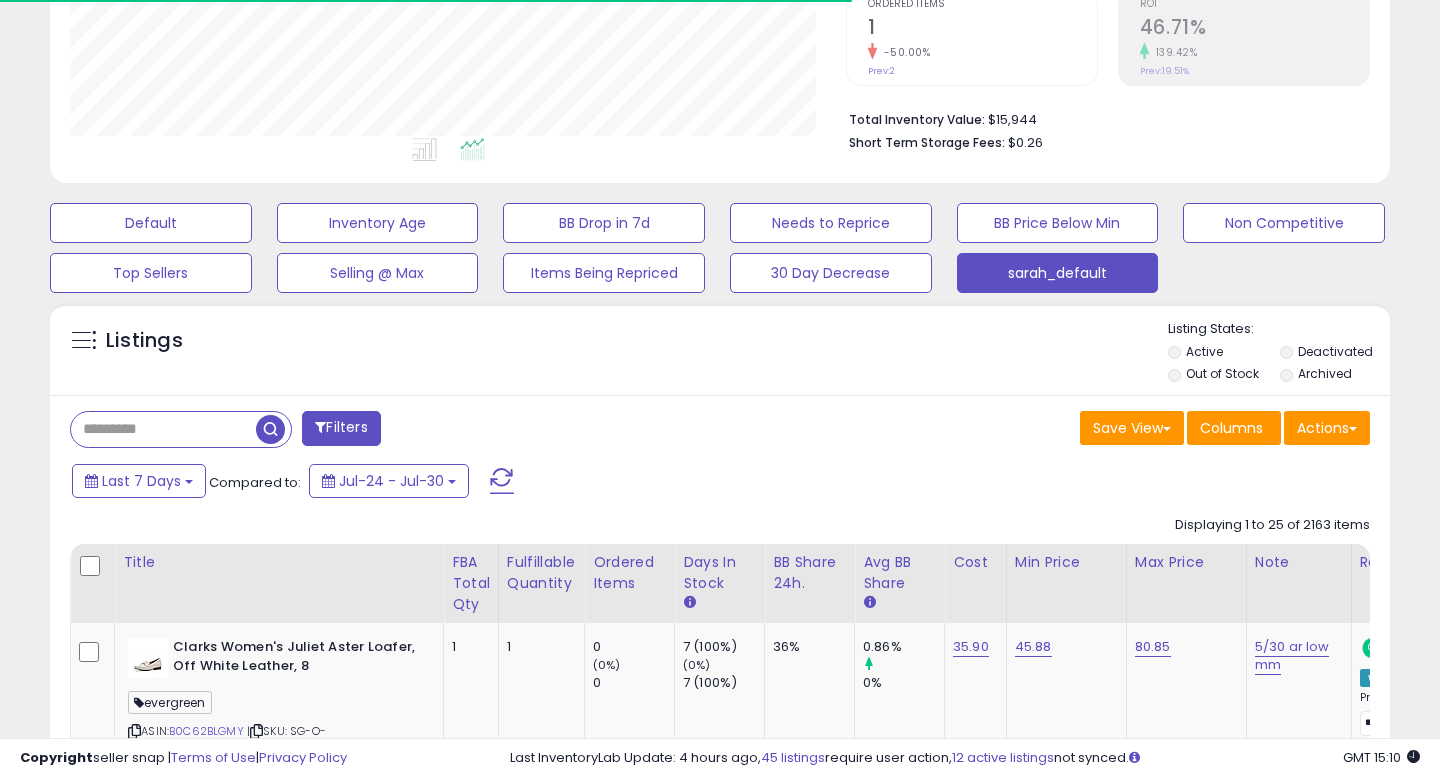 scroll, scrollTop: 489, scrollLeft: 0, axis: vertical 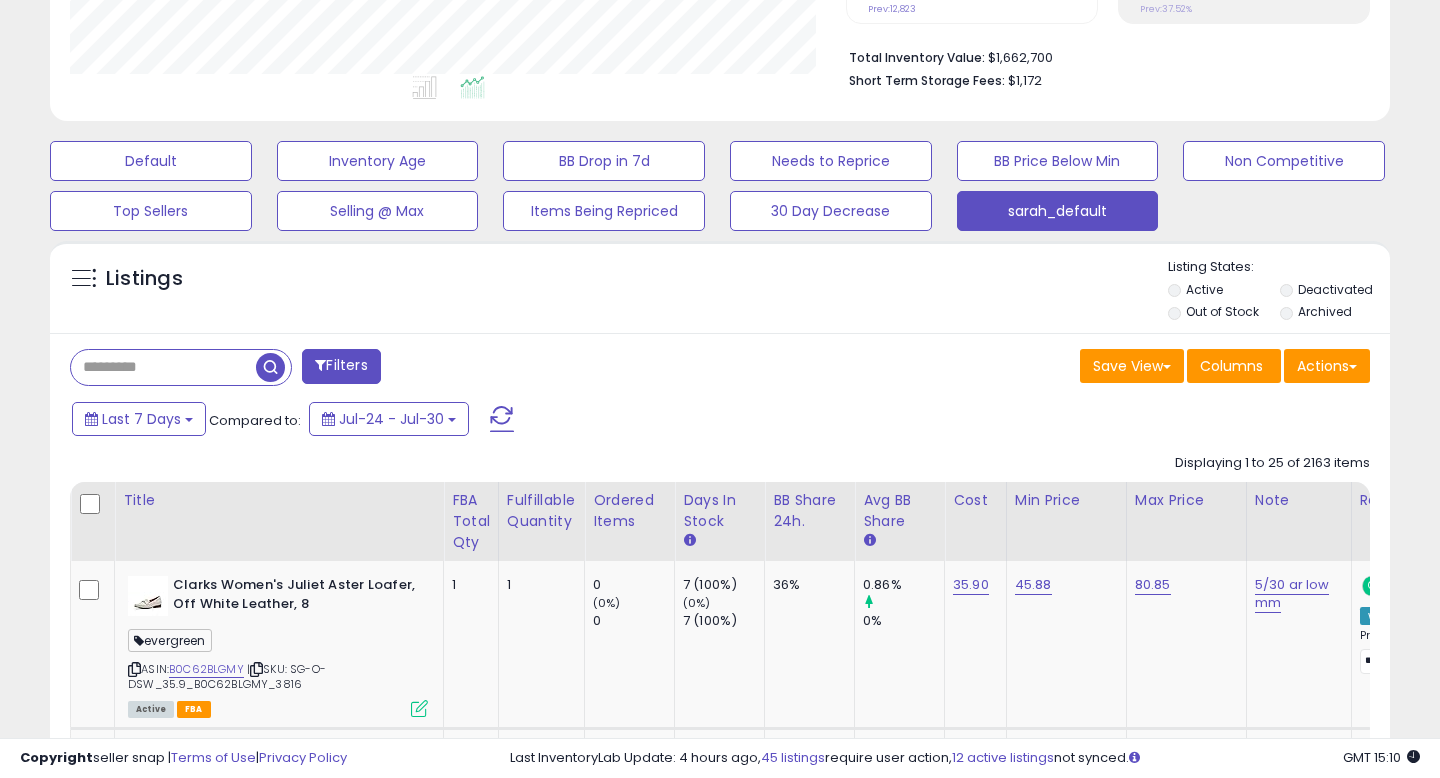 click on "Filters" at bounding box center (341, 366) 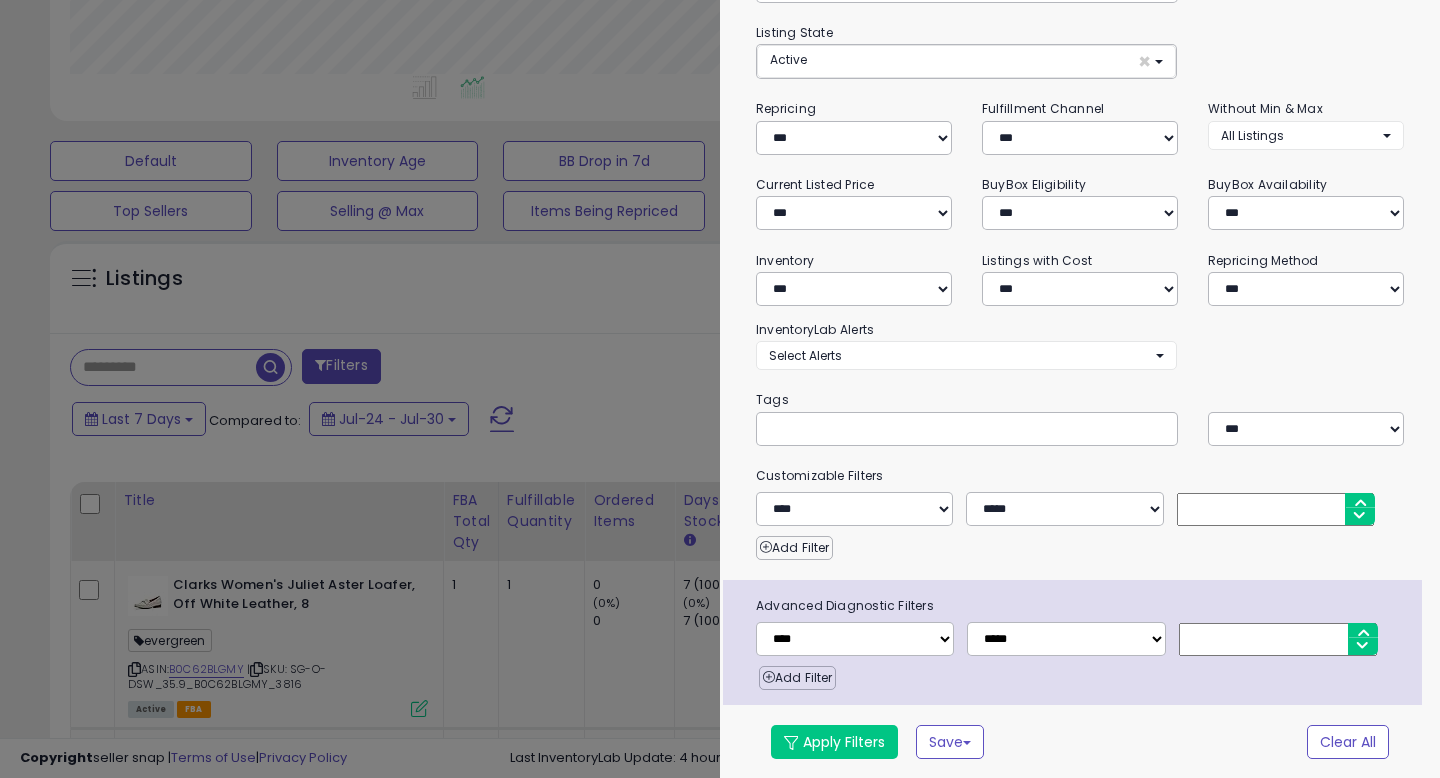 scroll, scrollTop: 0, scrollLeft: 0, axis: both 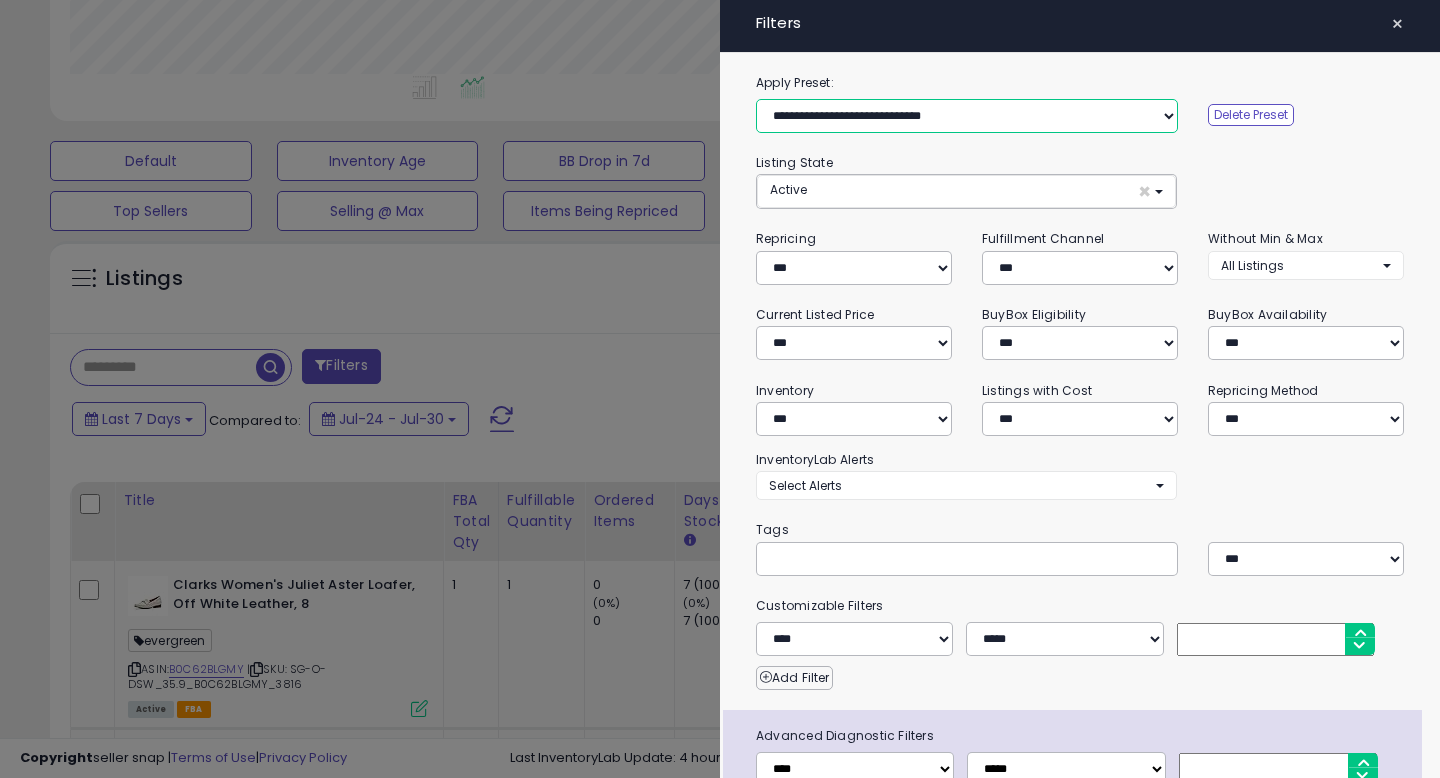 click on "**********" at bounding box center (967, 116) 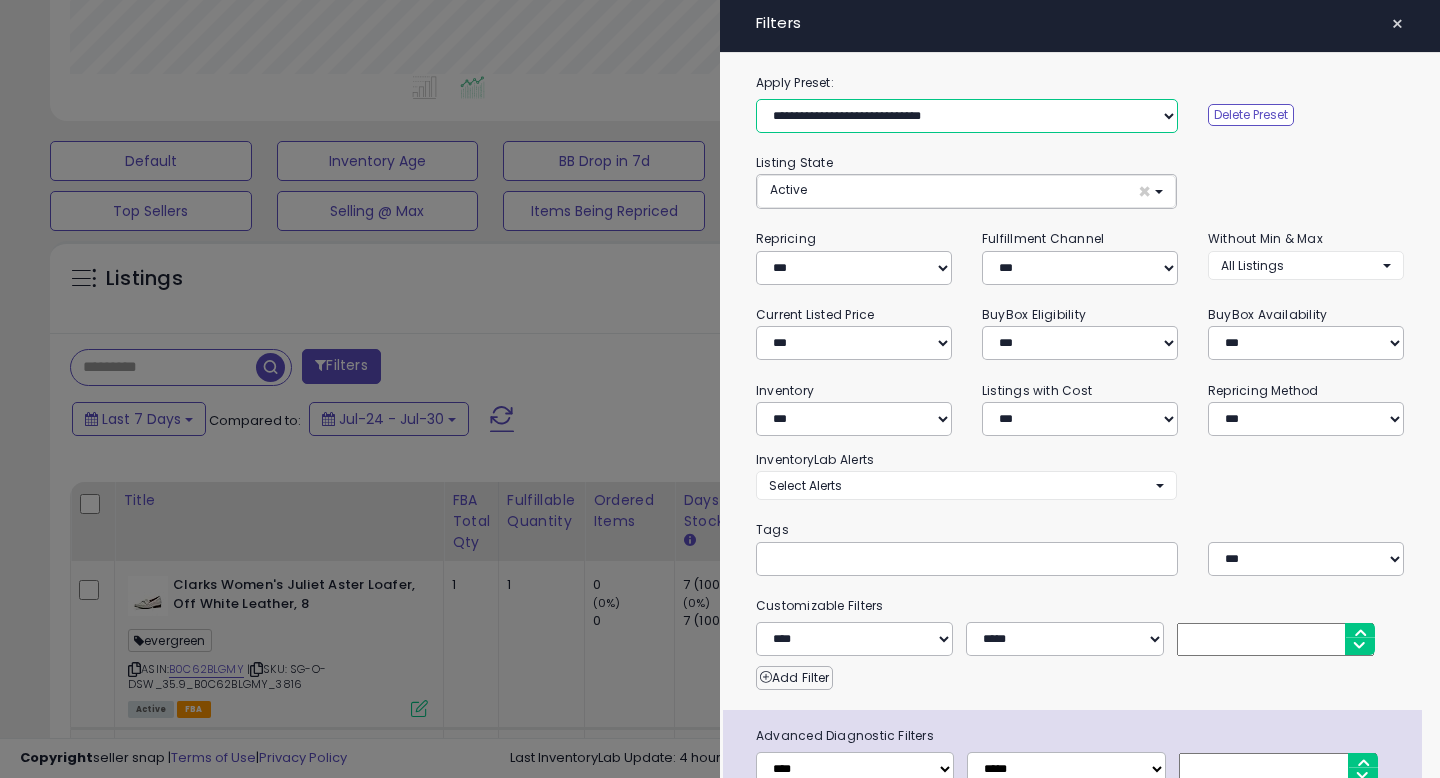 select on "**********" 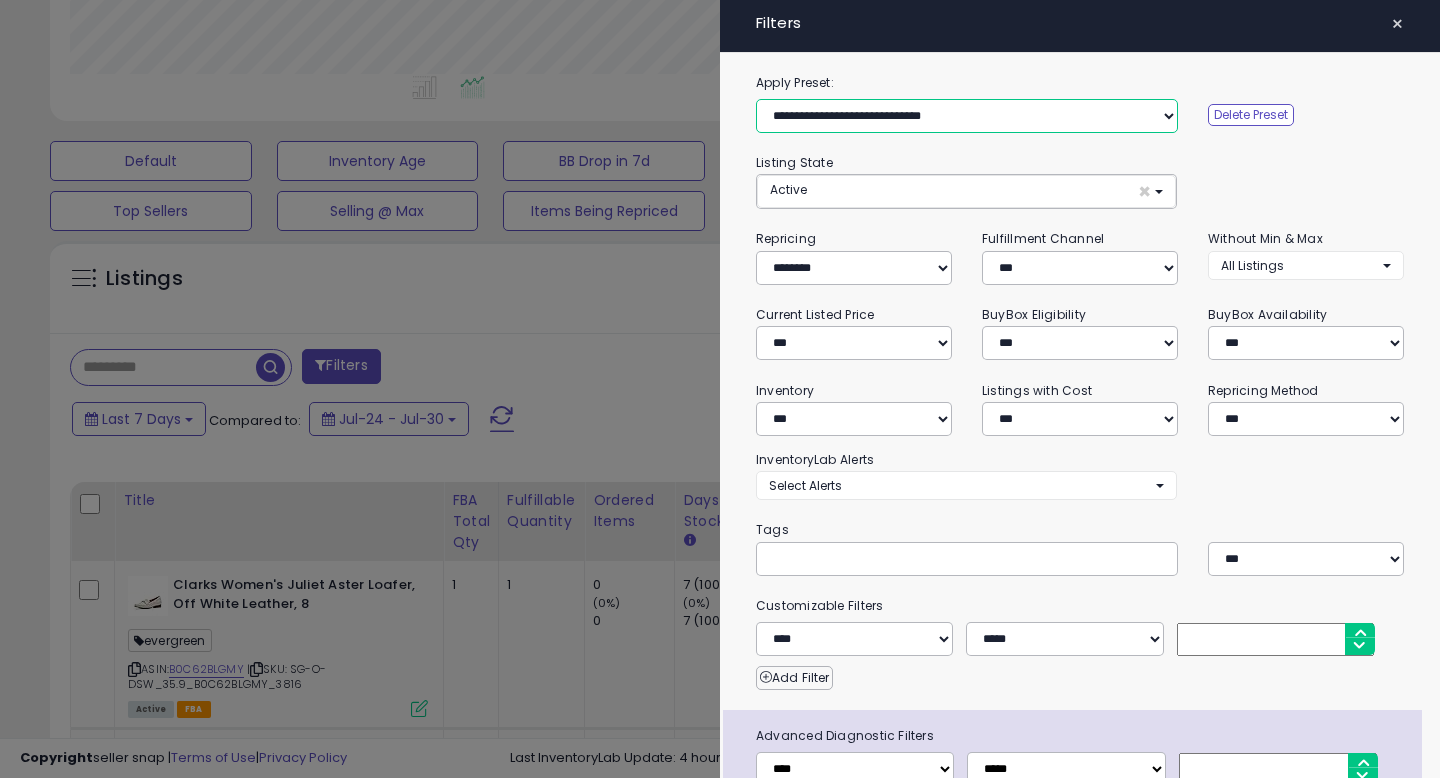 select on "*" 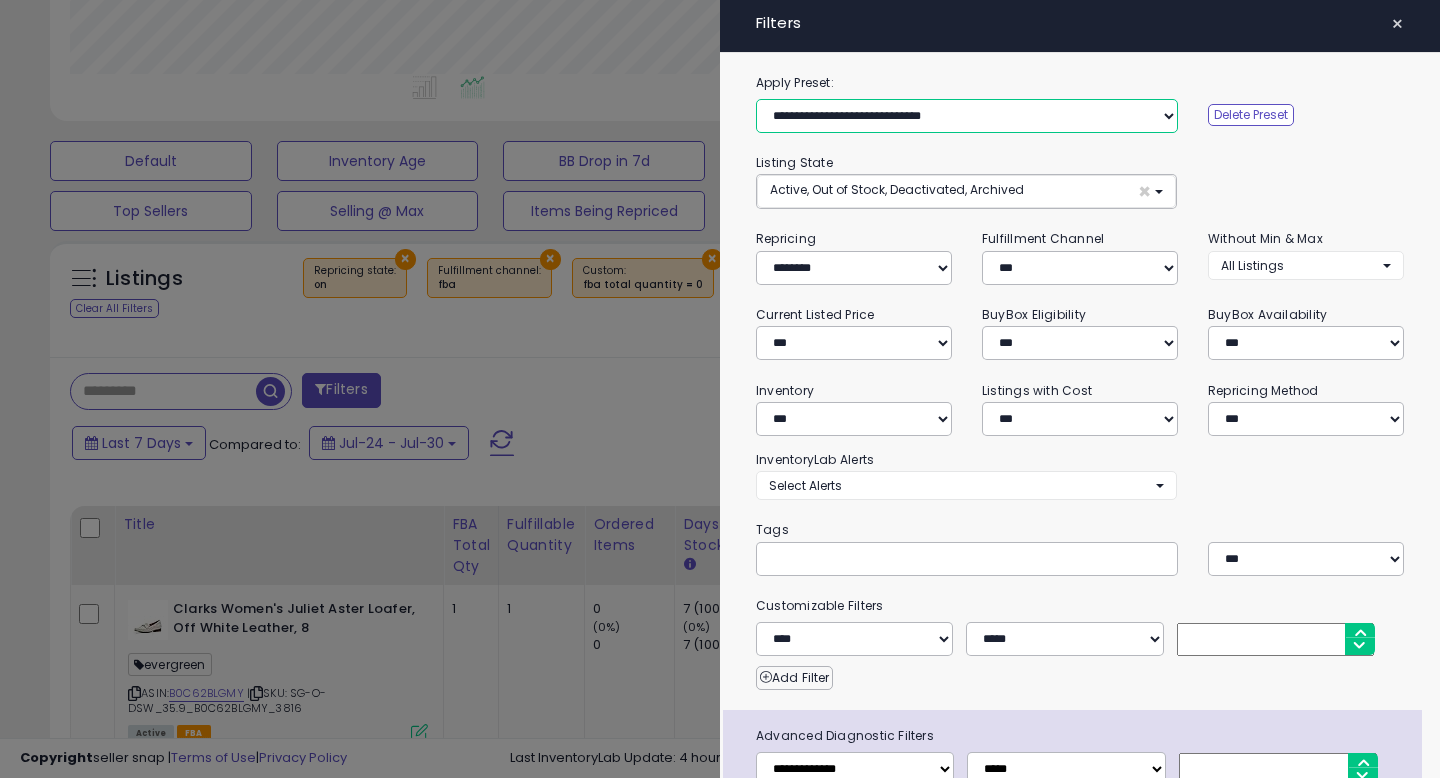 scroll, scrollTop: 130, scrollLeft: 0, axis: vertical 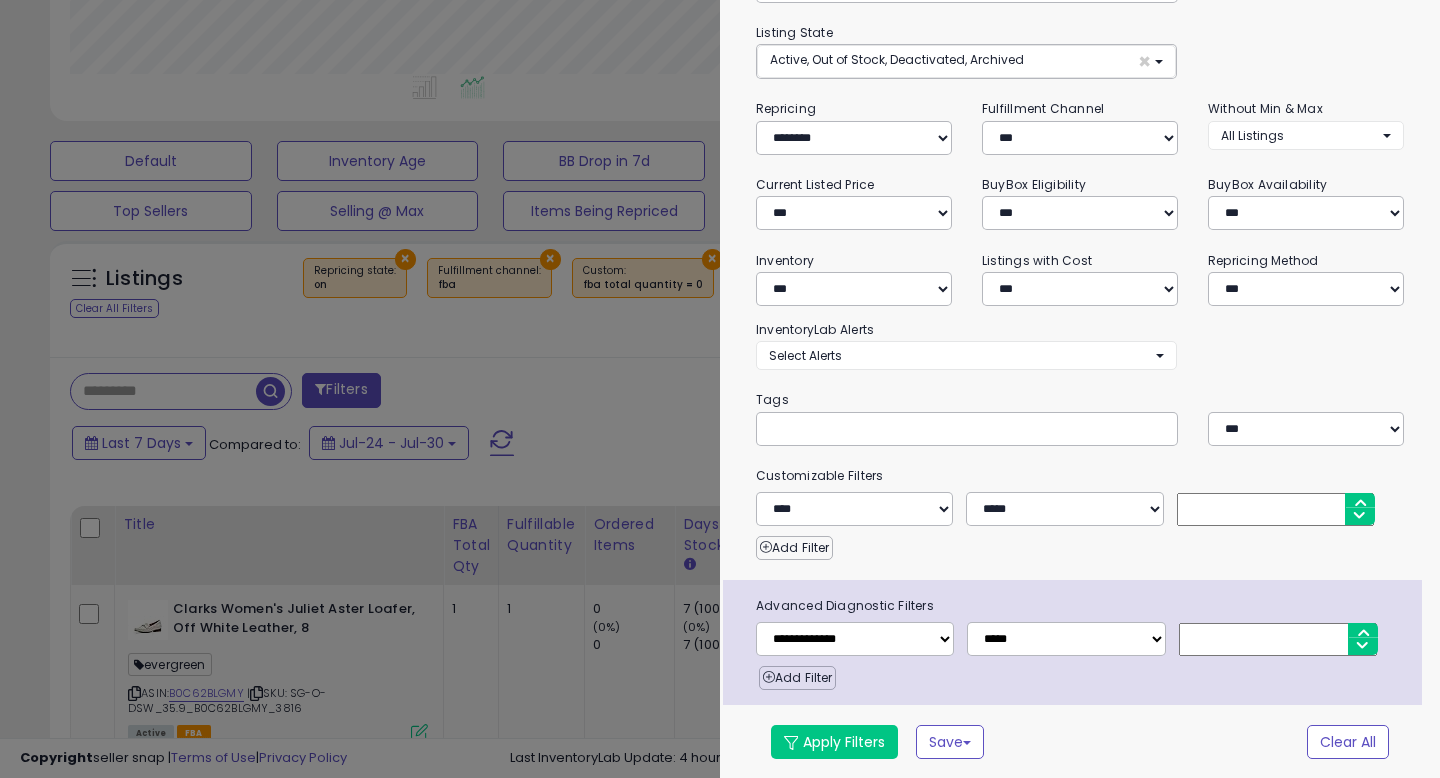 click on "**********" at bounding box center [1080, 360] 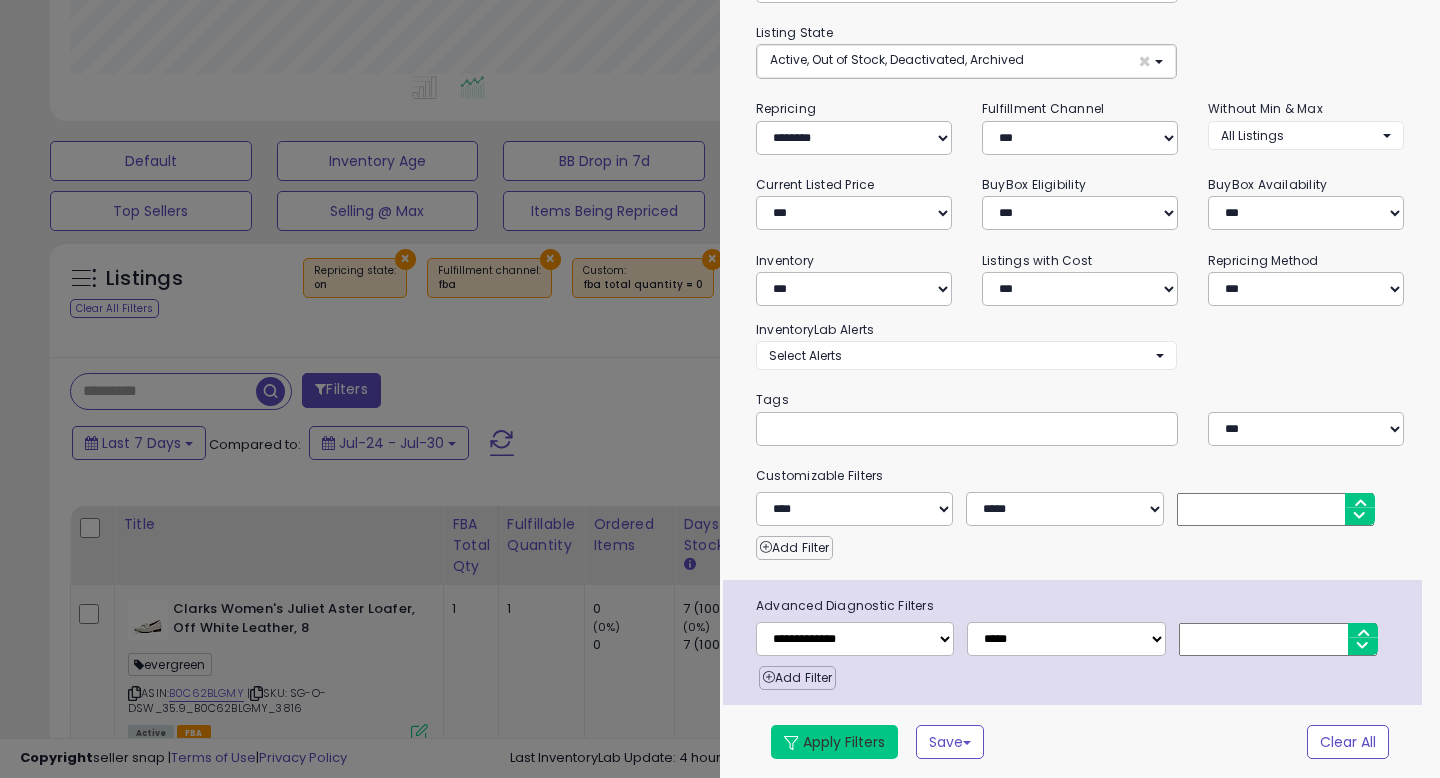 click on "Apply Filters" at bounding box center [834, 742] 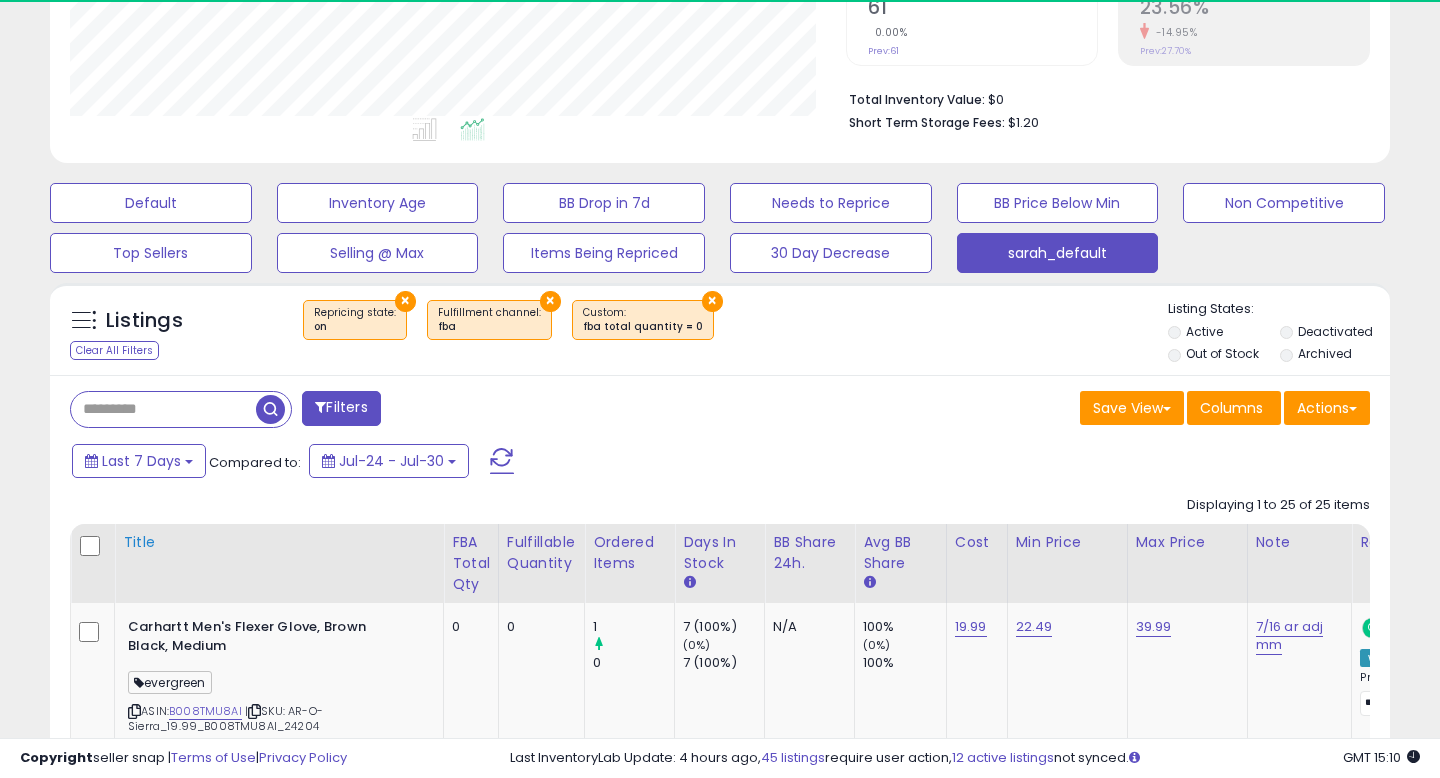scroll, scrollTop: 999590, scrollLeft: 999224, axis: both 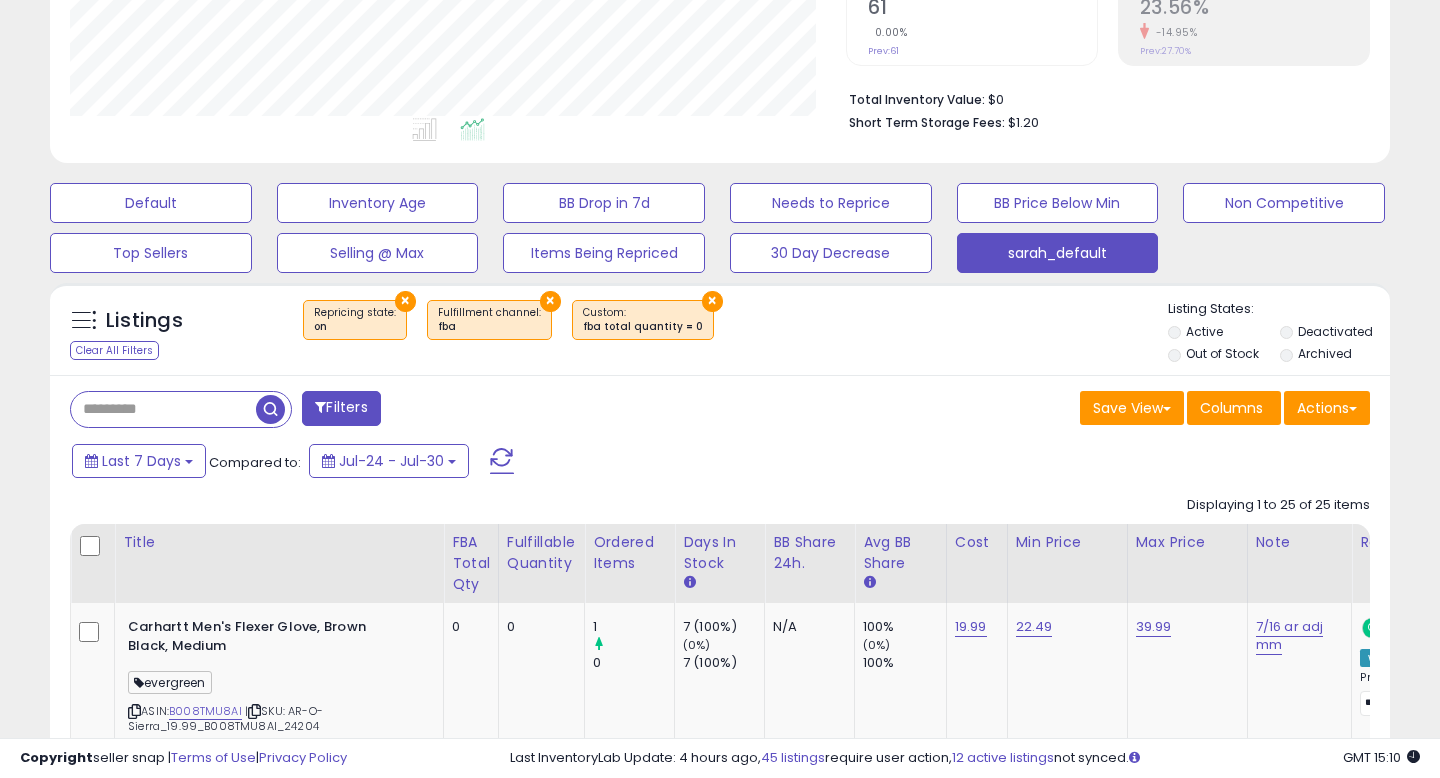 click at bounding box center [92, 547] 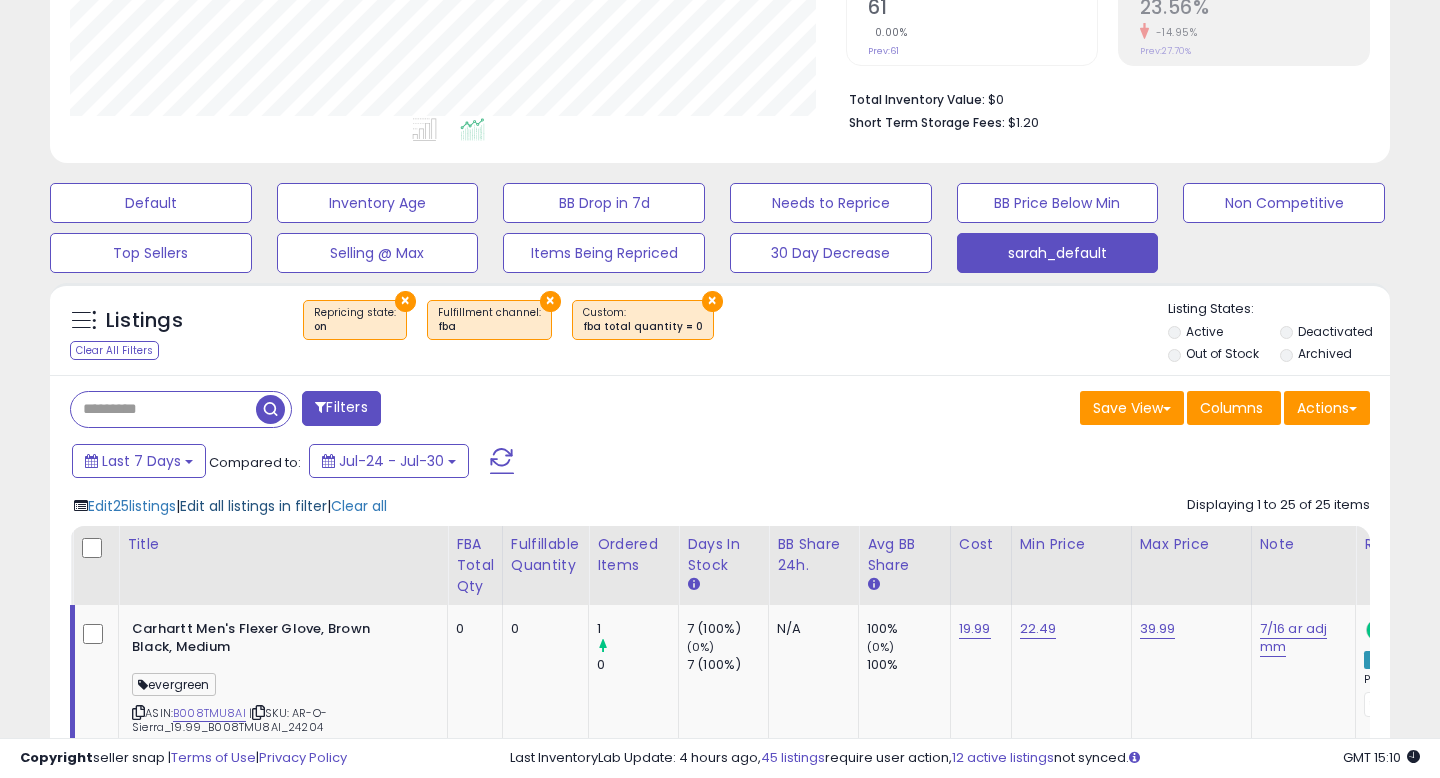 click on "Edit all listings in filter" at bounding box center (253, 506) 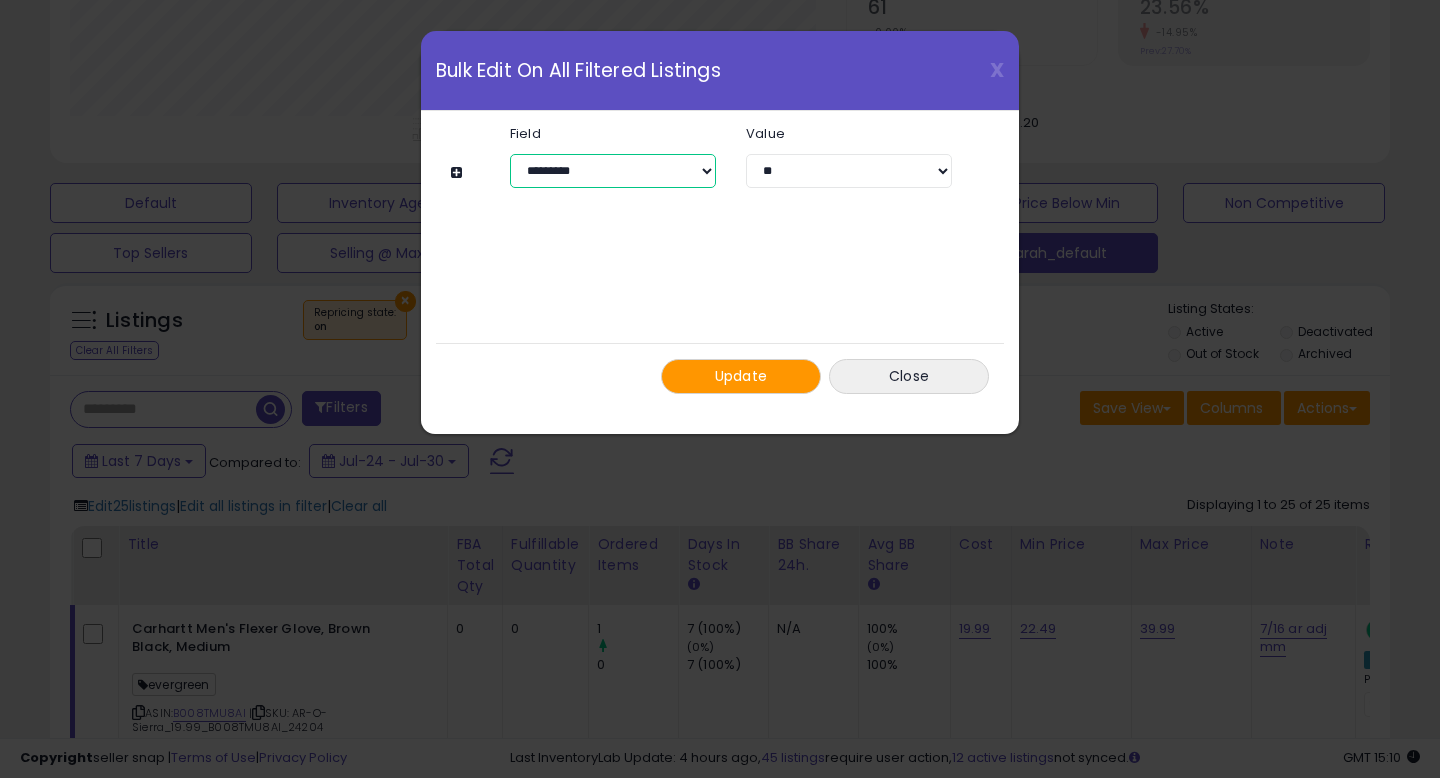 click on "**********" at bounding box center [613, 171] 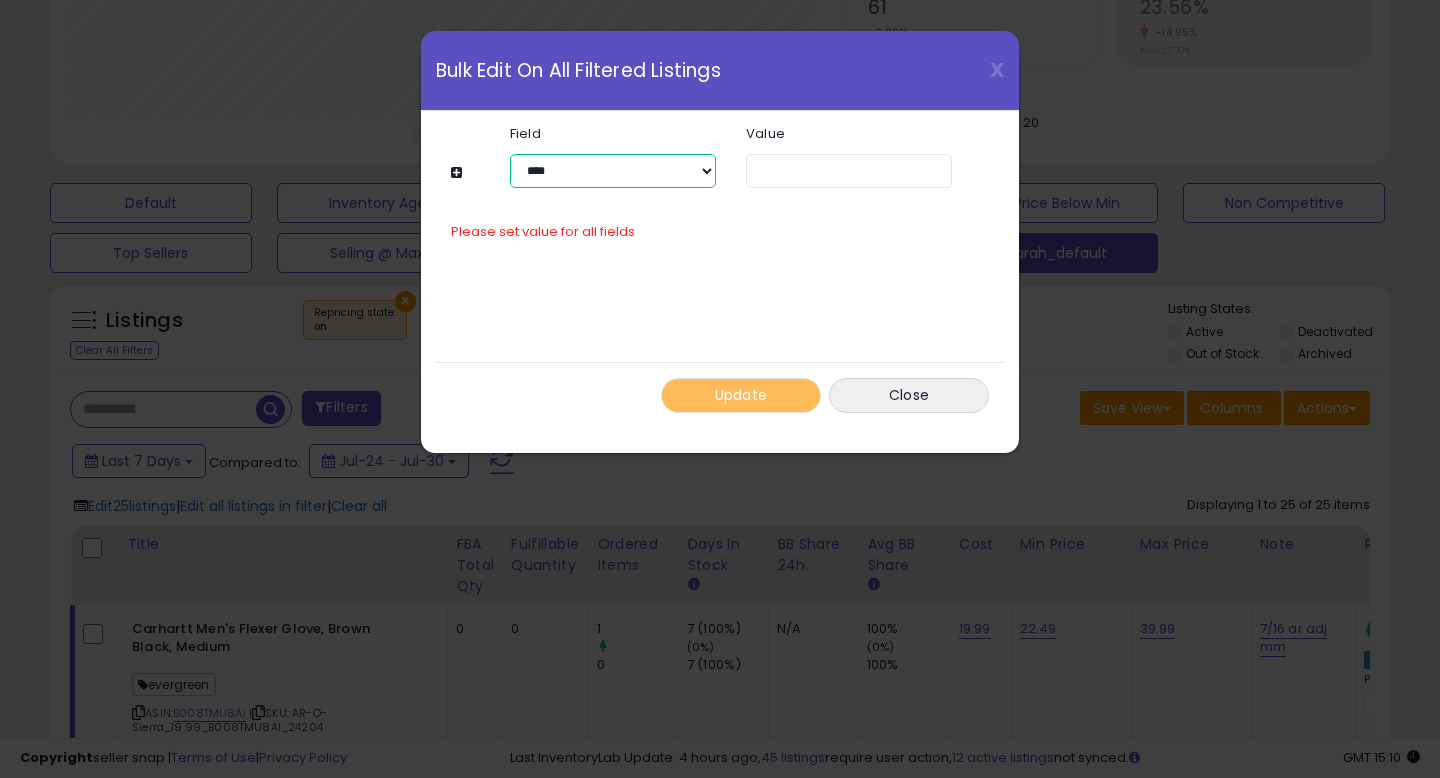 click on "**********" at bounding box center [613, 171] 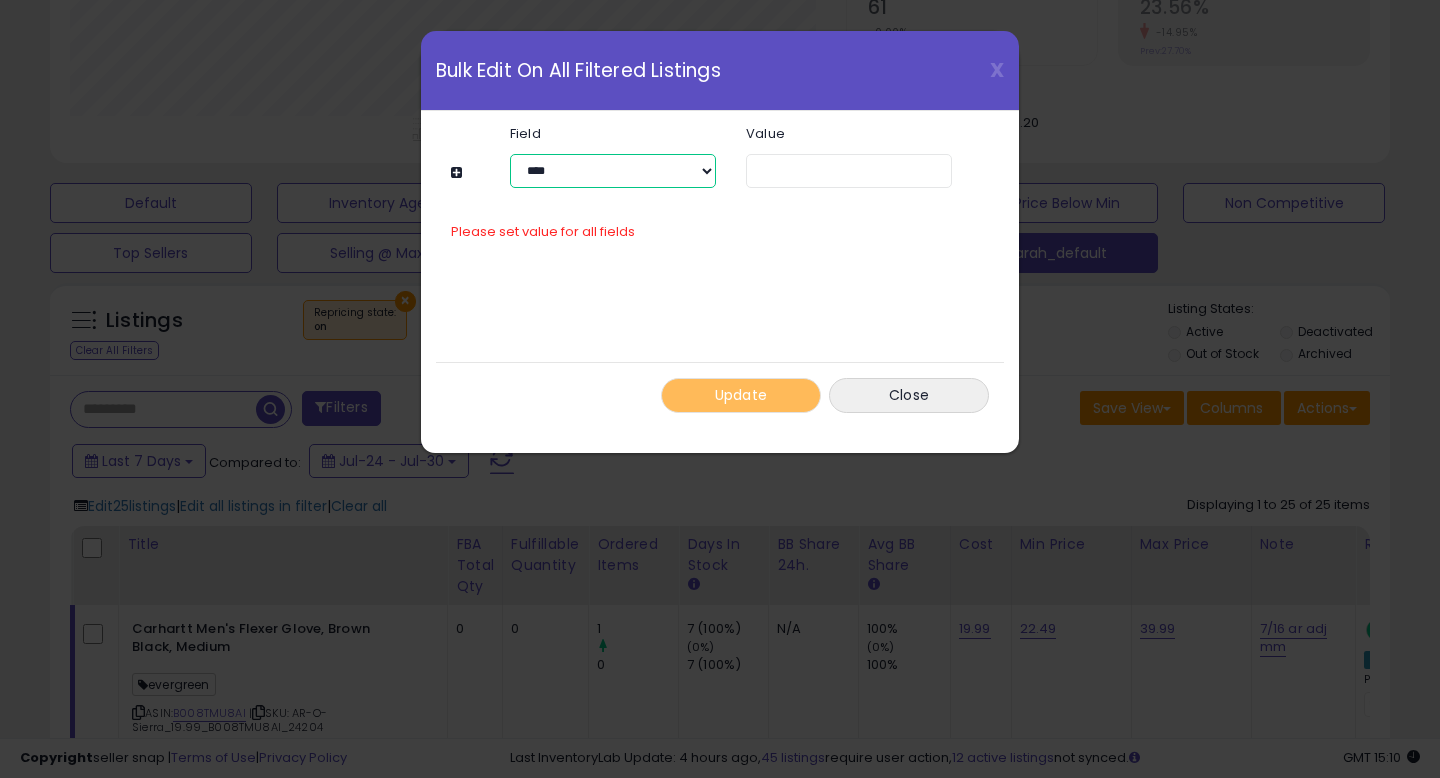 select on "**********" 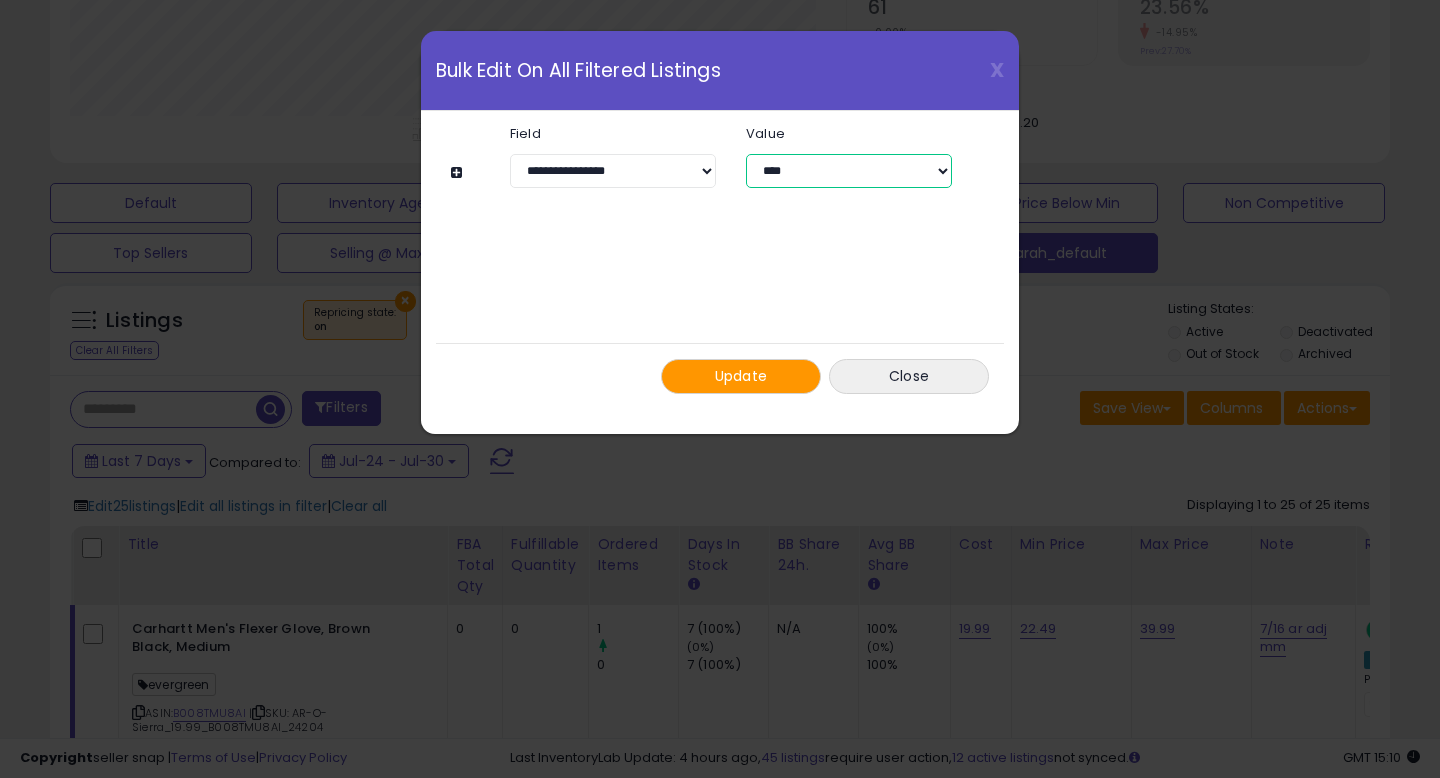 click on "**********" at bounding box center (849, 171) 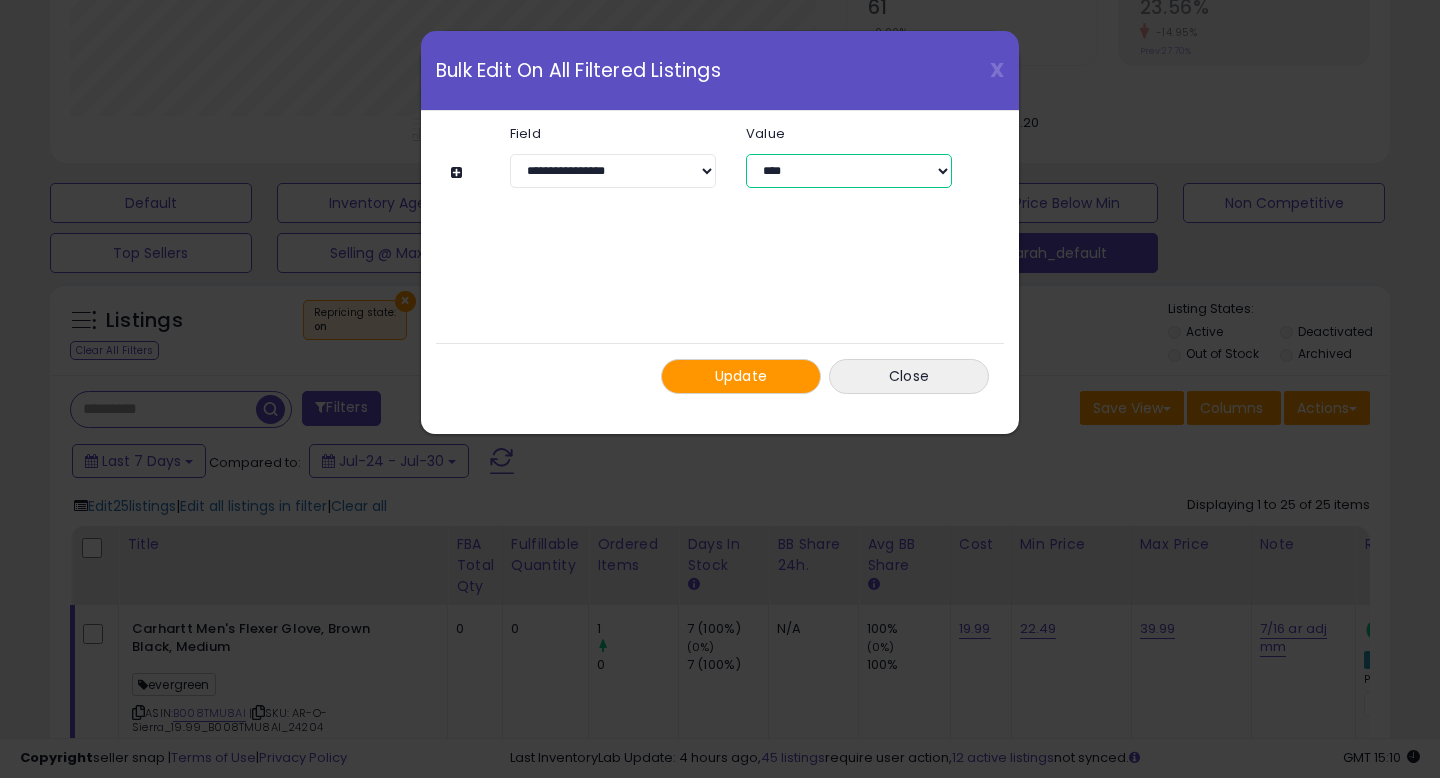 select on "****" 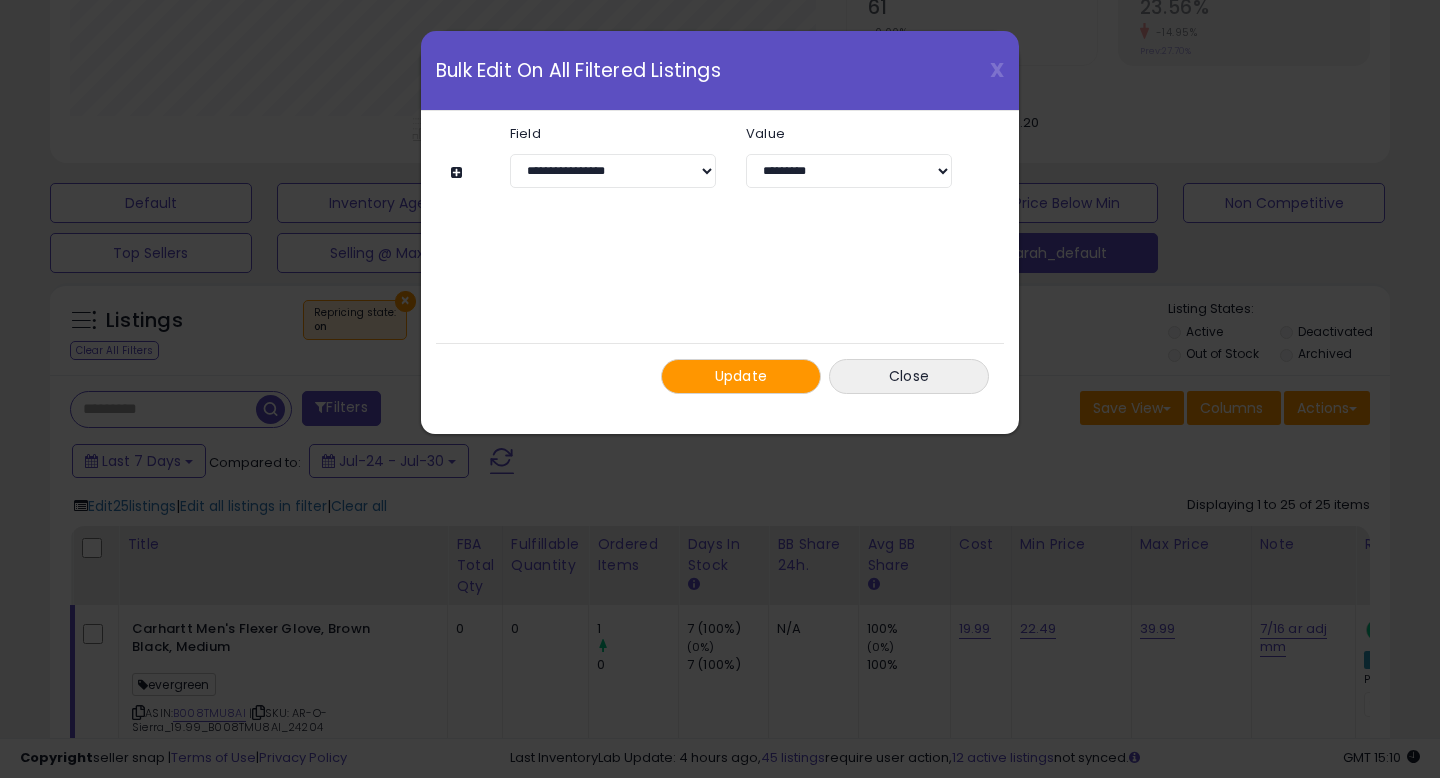 click on "Update" at bounding box center [741, 376] 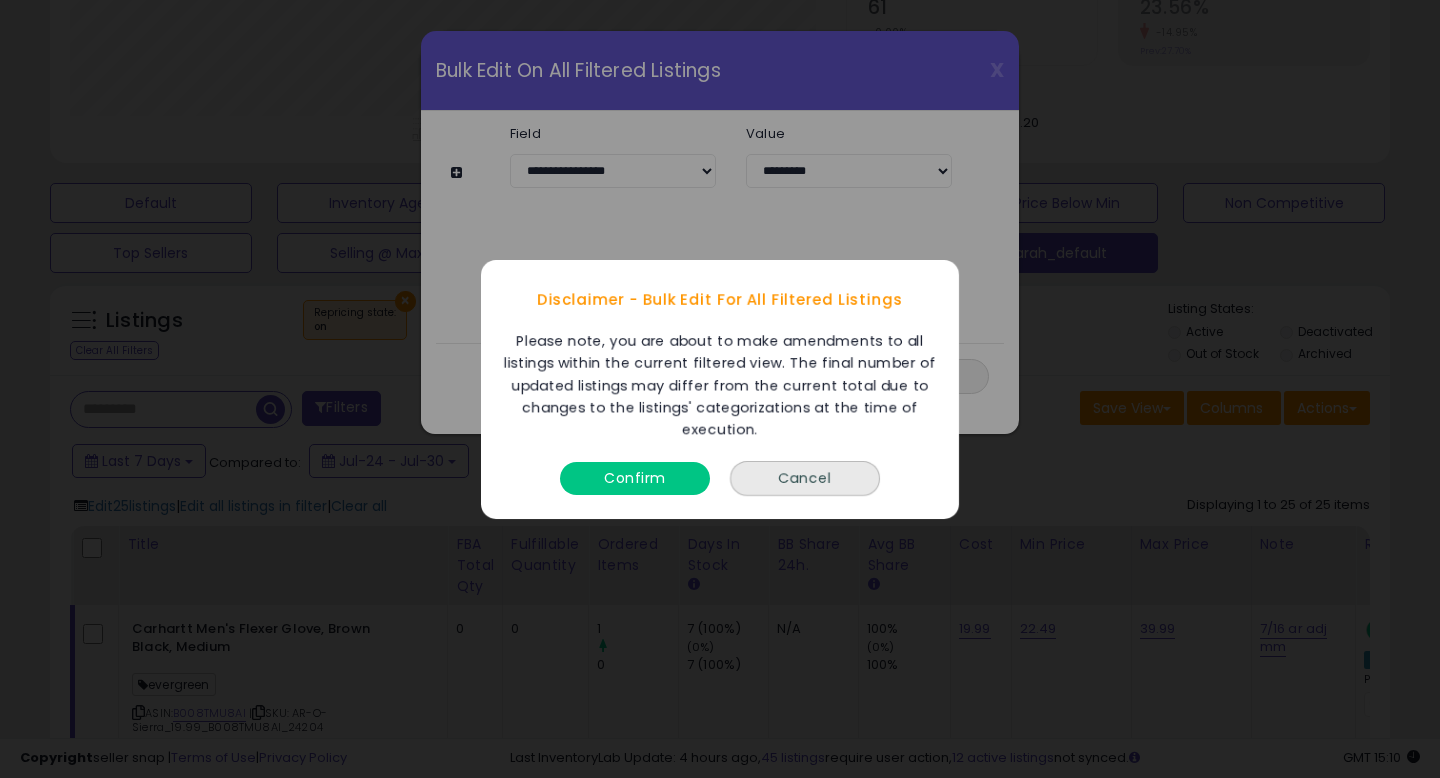 click on "Confirm" at bounding box center (635, 477) 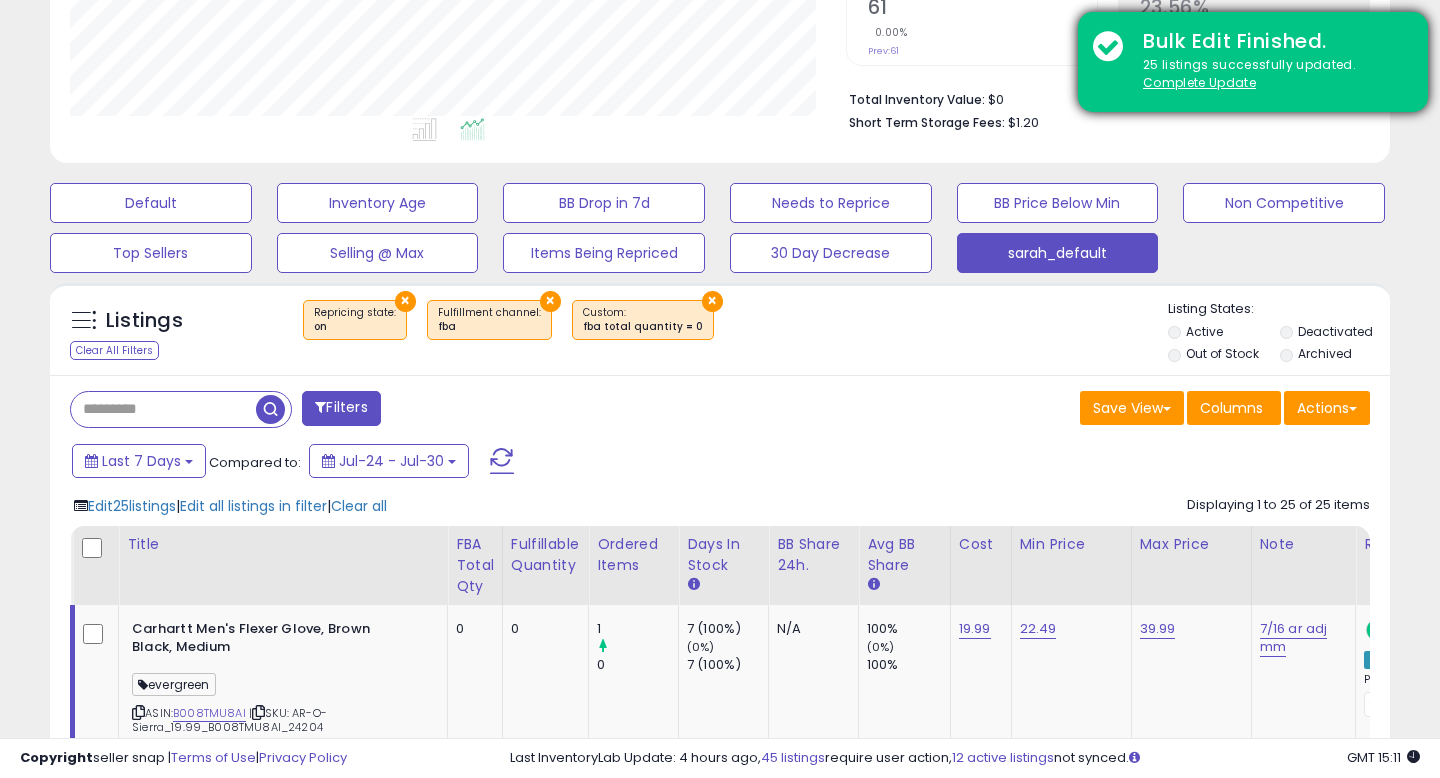 click on "Bulk Edit Finished.  25 listings successfully updated.  Complete Update" at bounding box center [1253, 62] 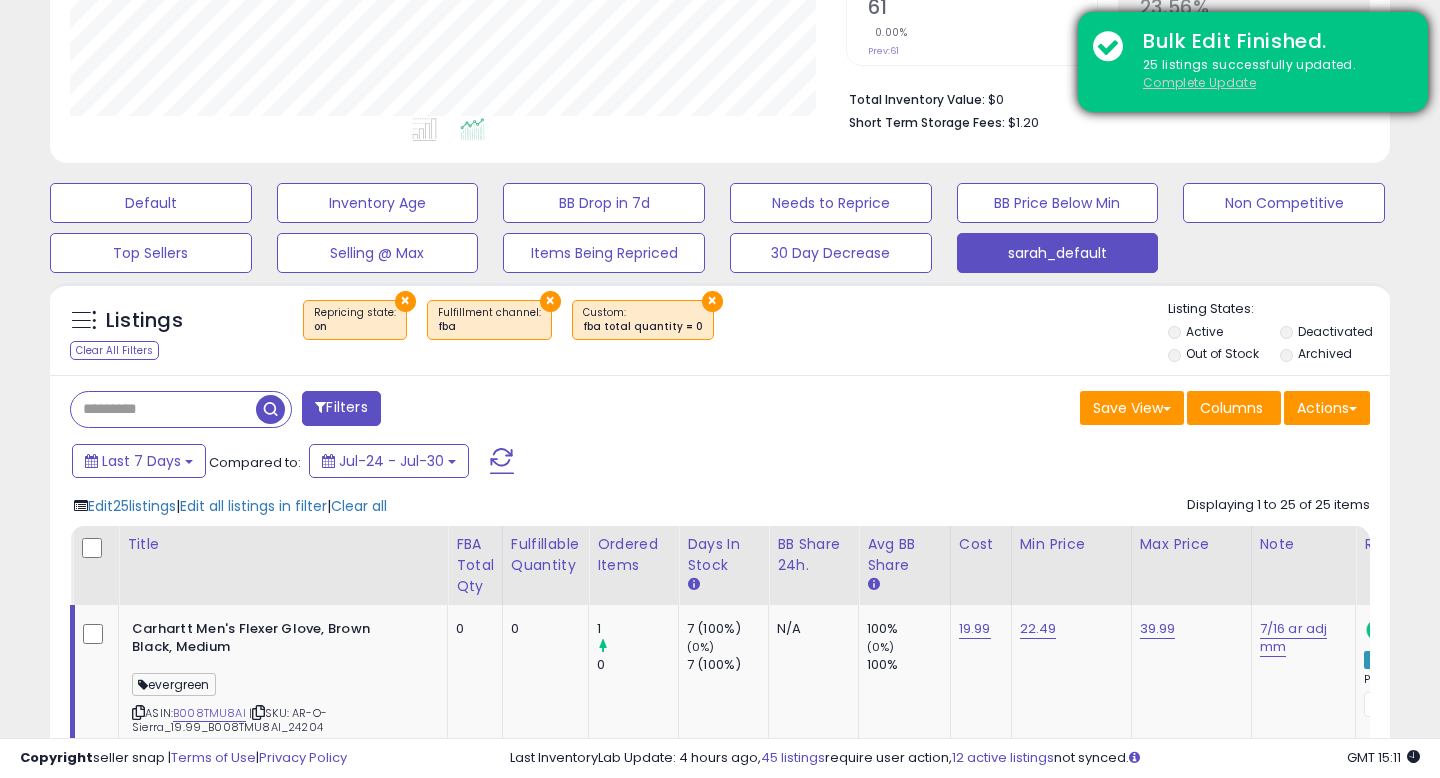 click on "Complete Update" at bounding box center [1199, 82] 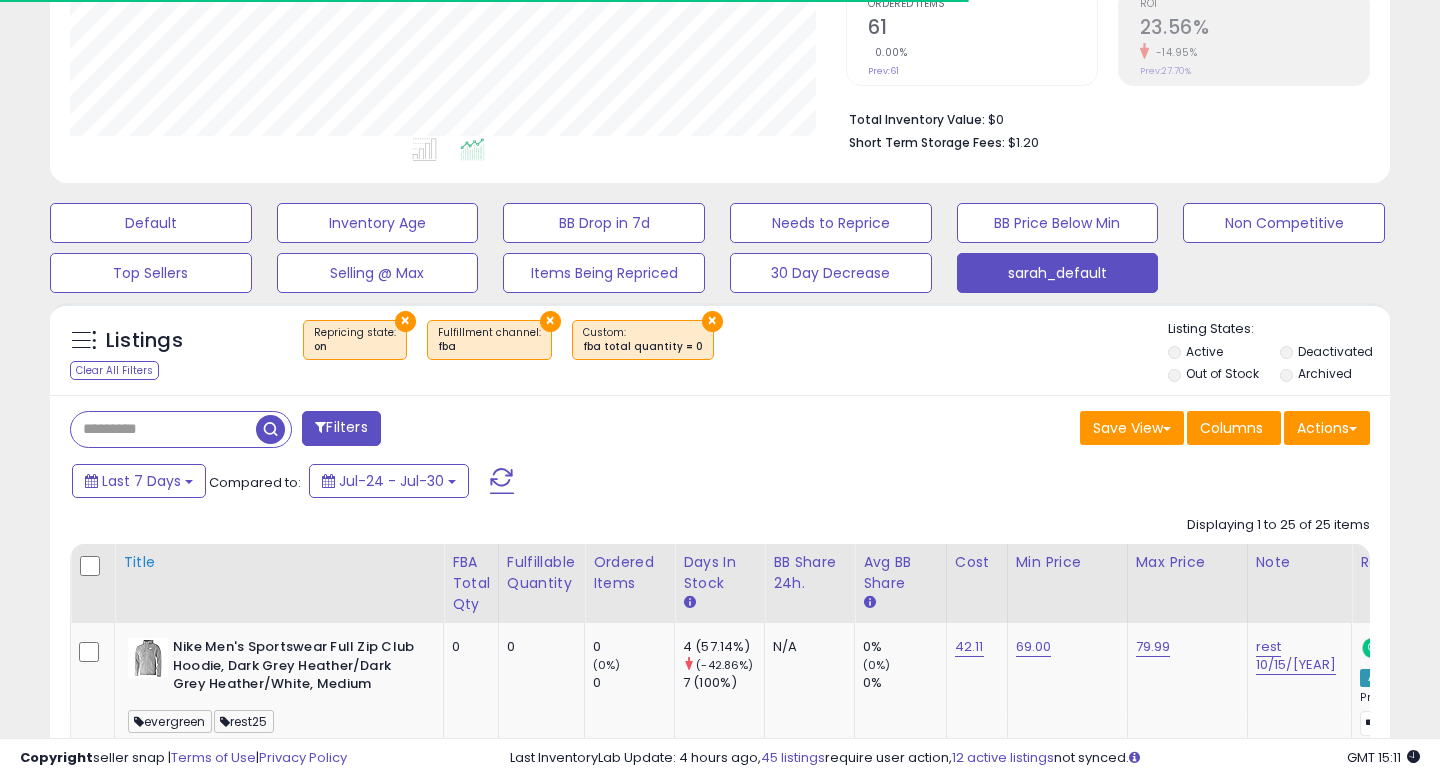 scroll, scrollTop: 447, scrollLeft: 0, axis: vertical 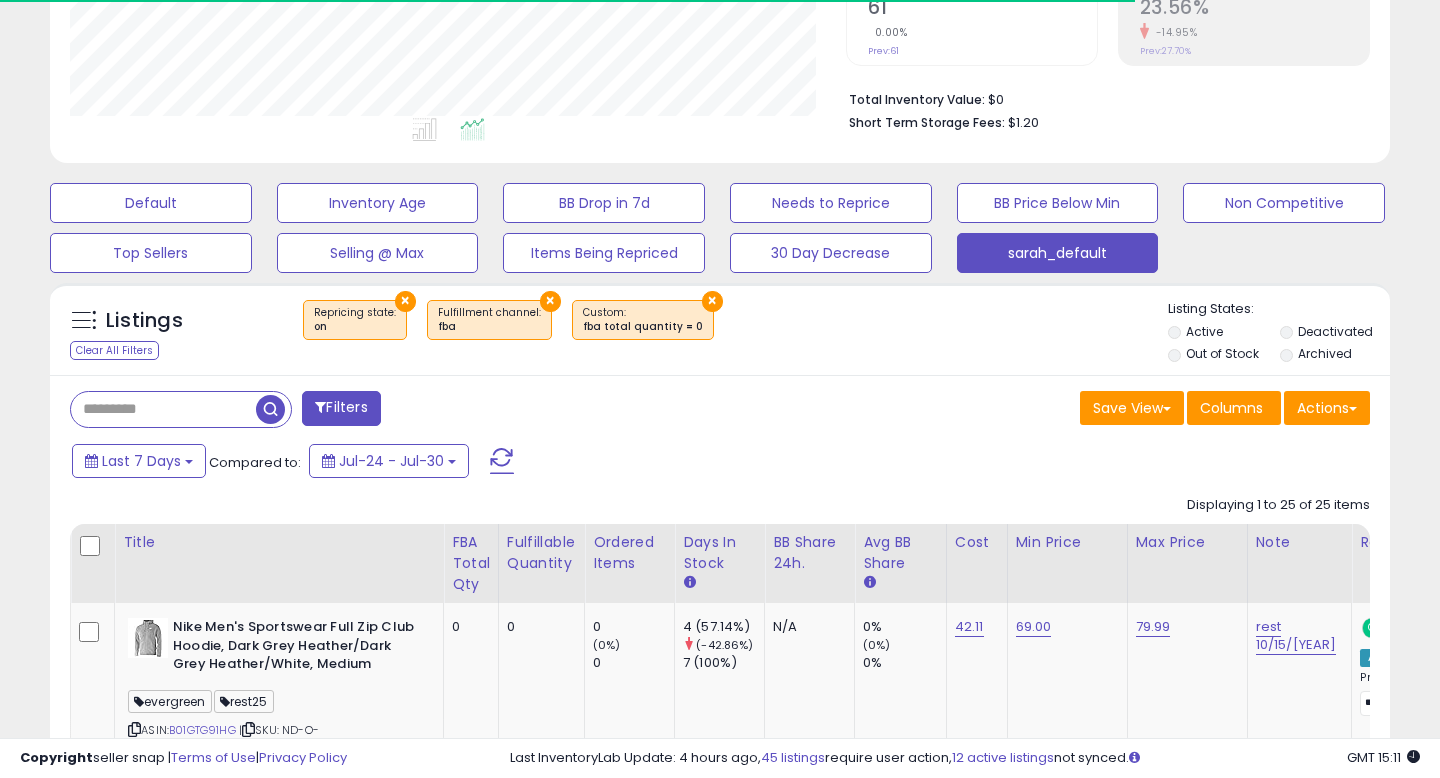 click at bounding box center (92, 547) 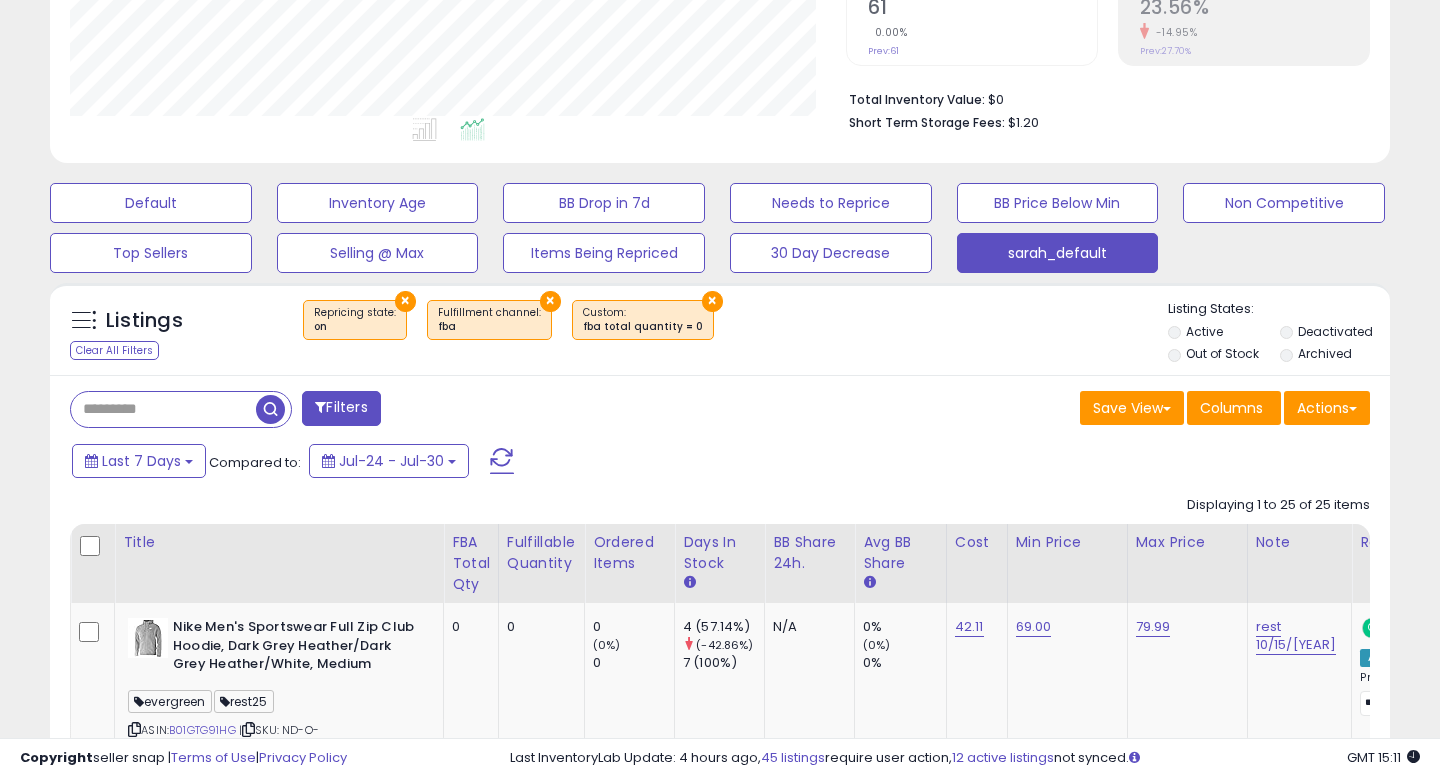 scroll, scrollTop: 999590, scrollLeft: 999224, axis: both 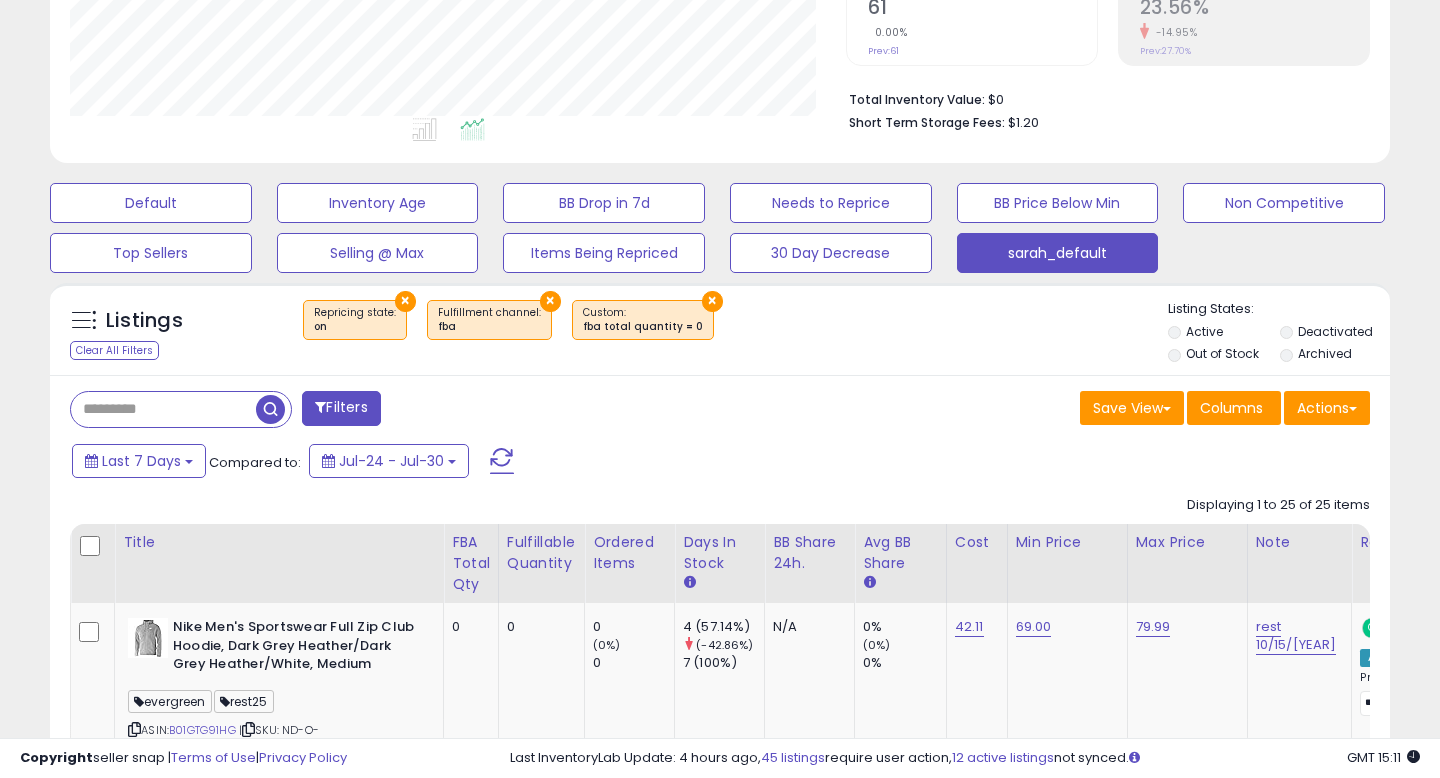 click at bounding box center (92, 547) 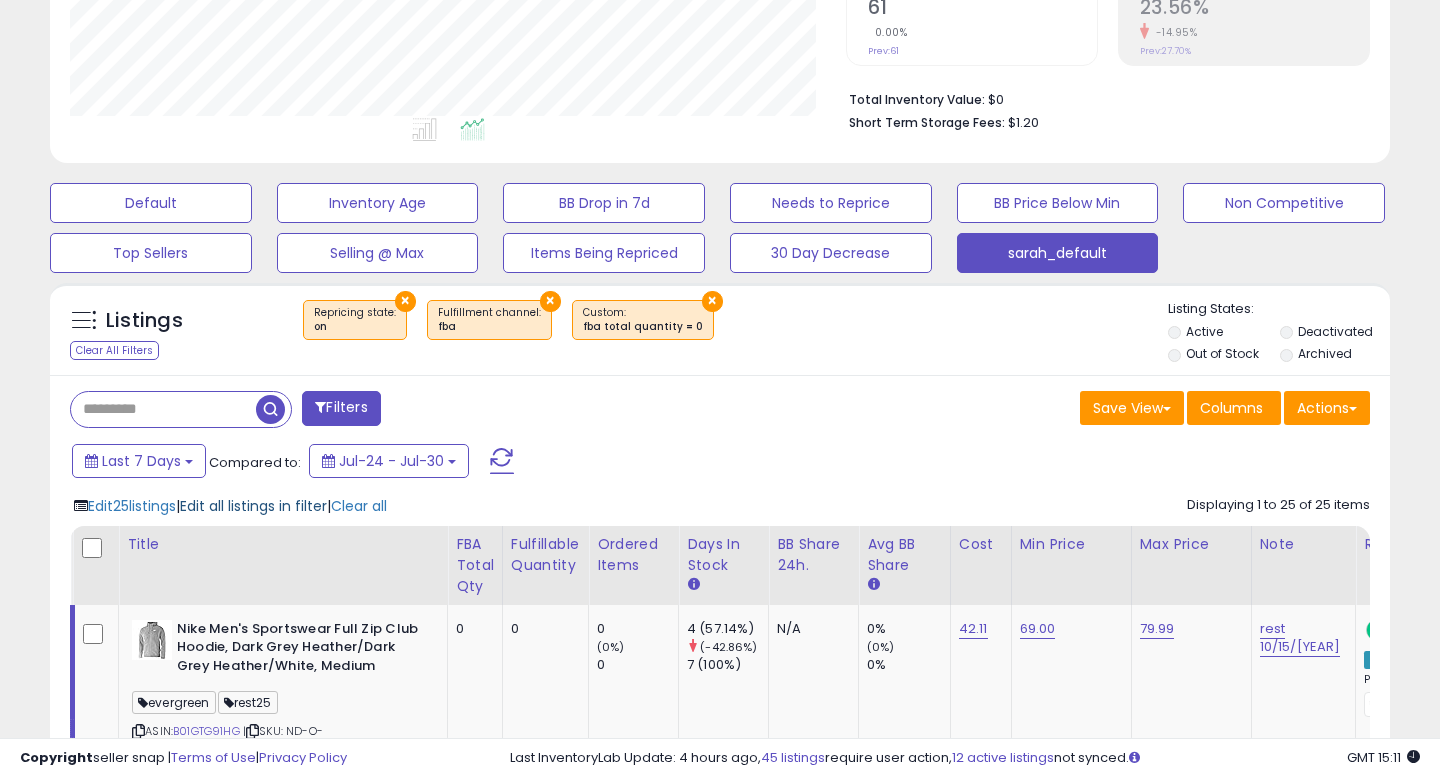 click on "Edit all listings in filter" at bounding box center [253, 506] 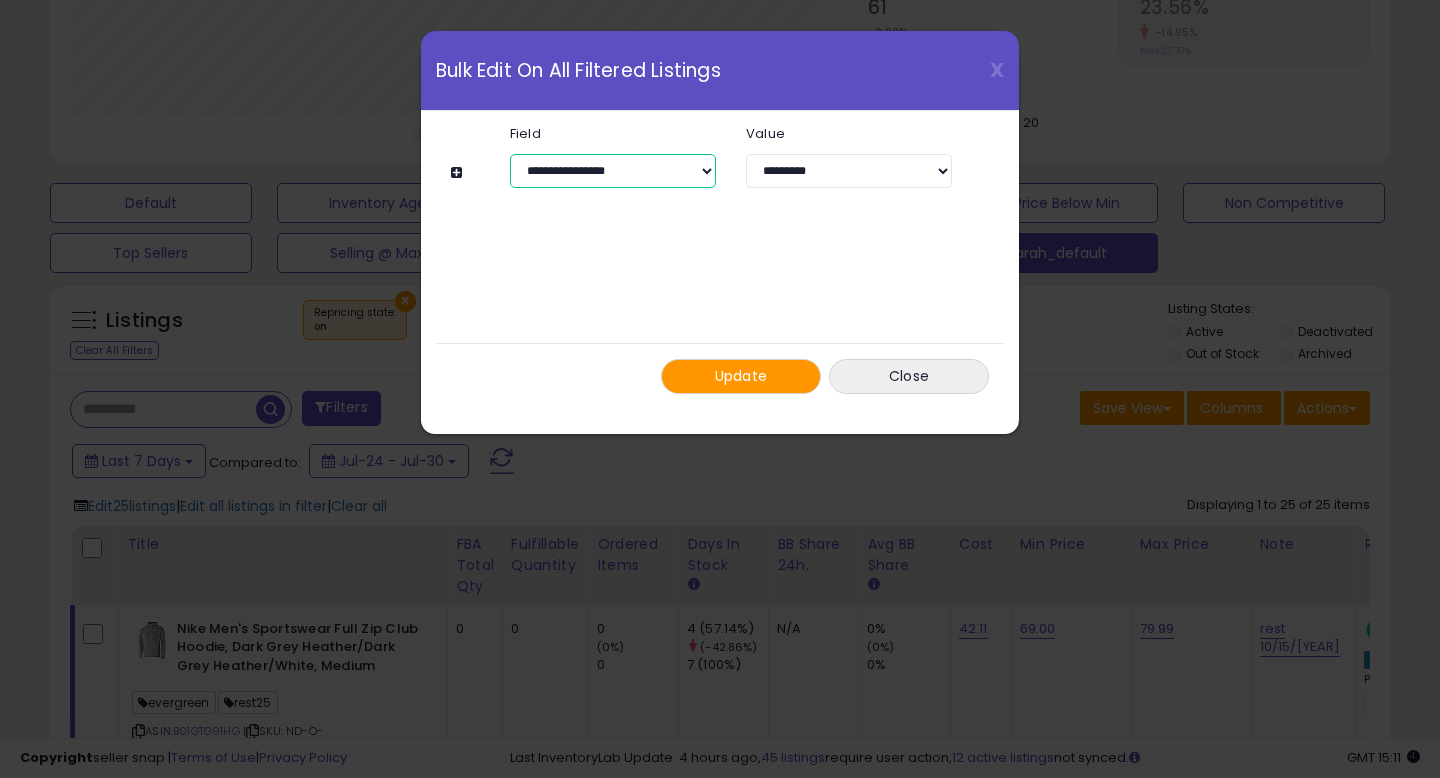click on "**********" at bounding box center (613, 171) 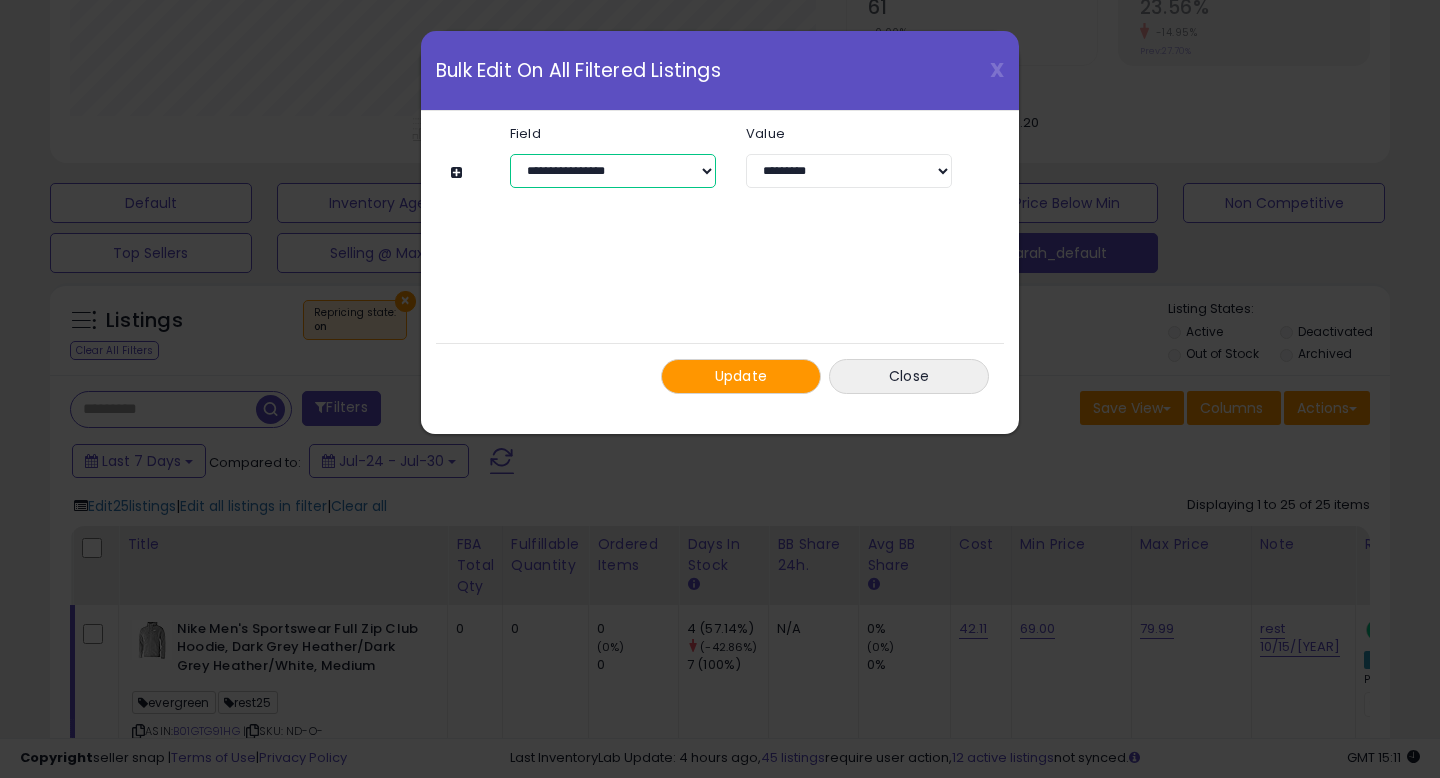 select on "*********" 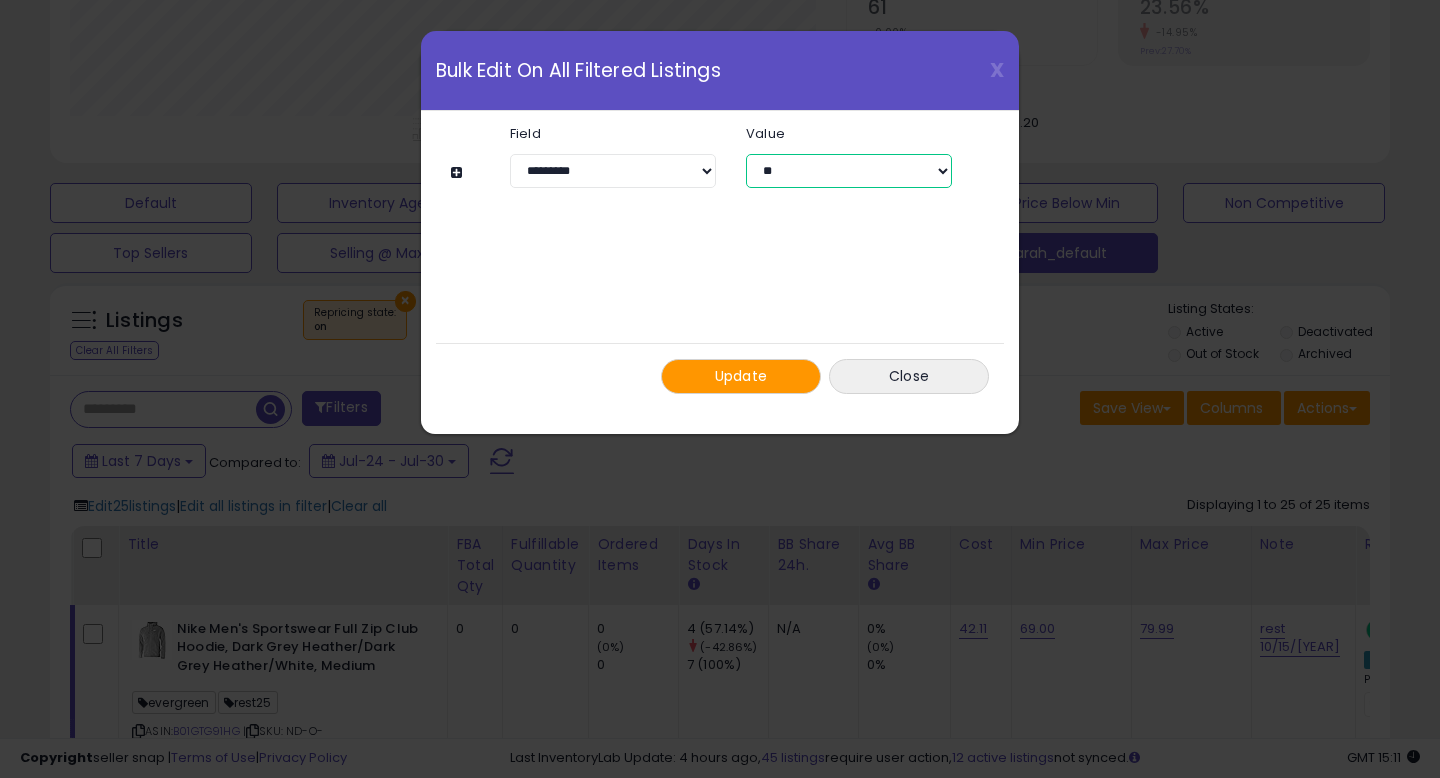 click on "**
***" at bounding box center (849, 171) 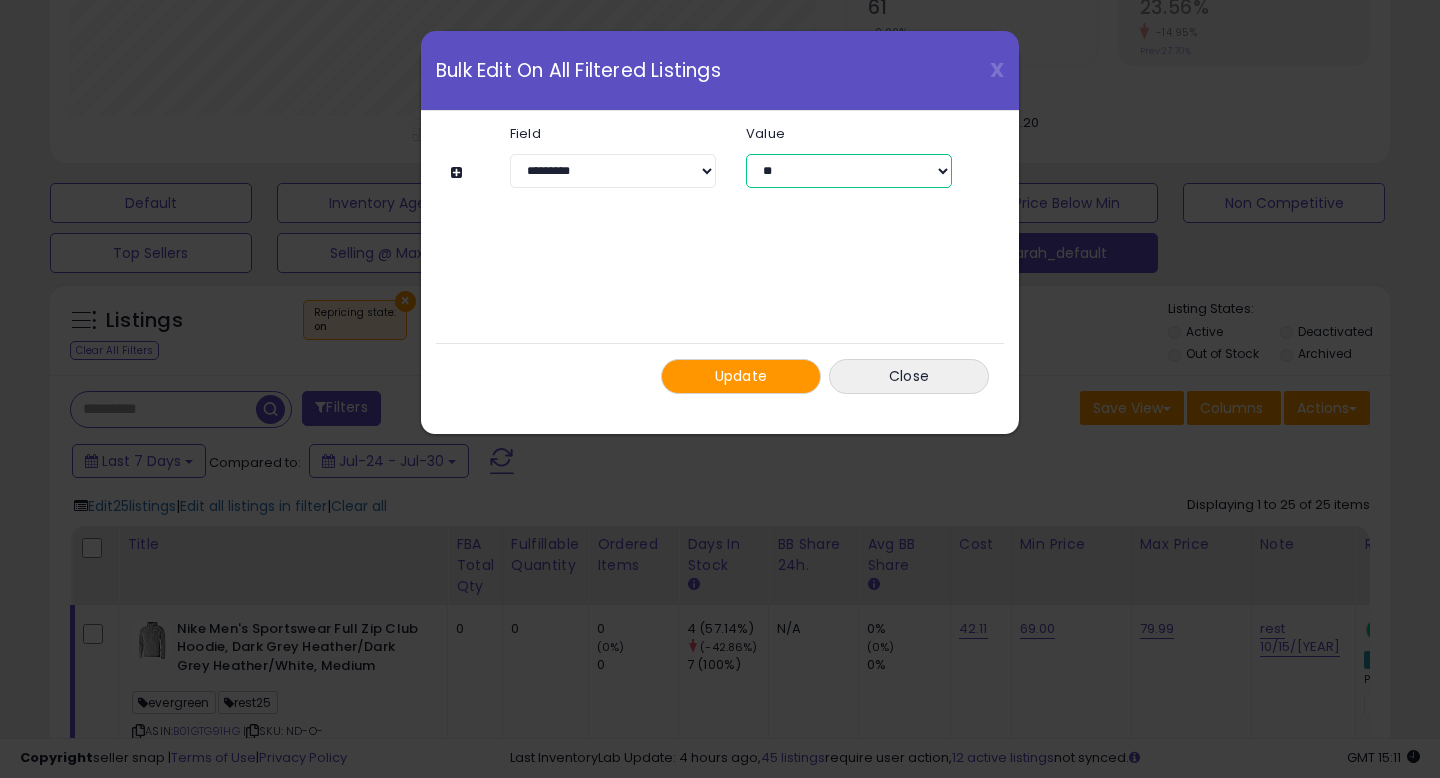 select on "***" 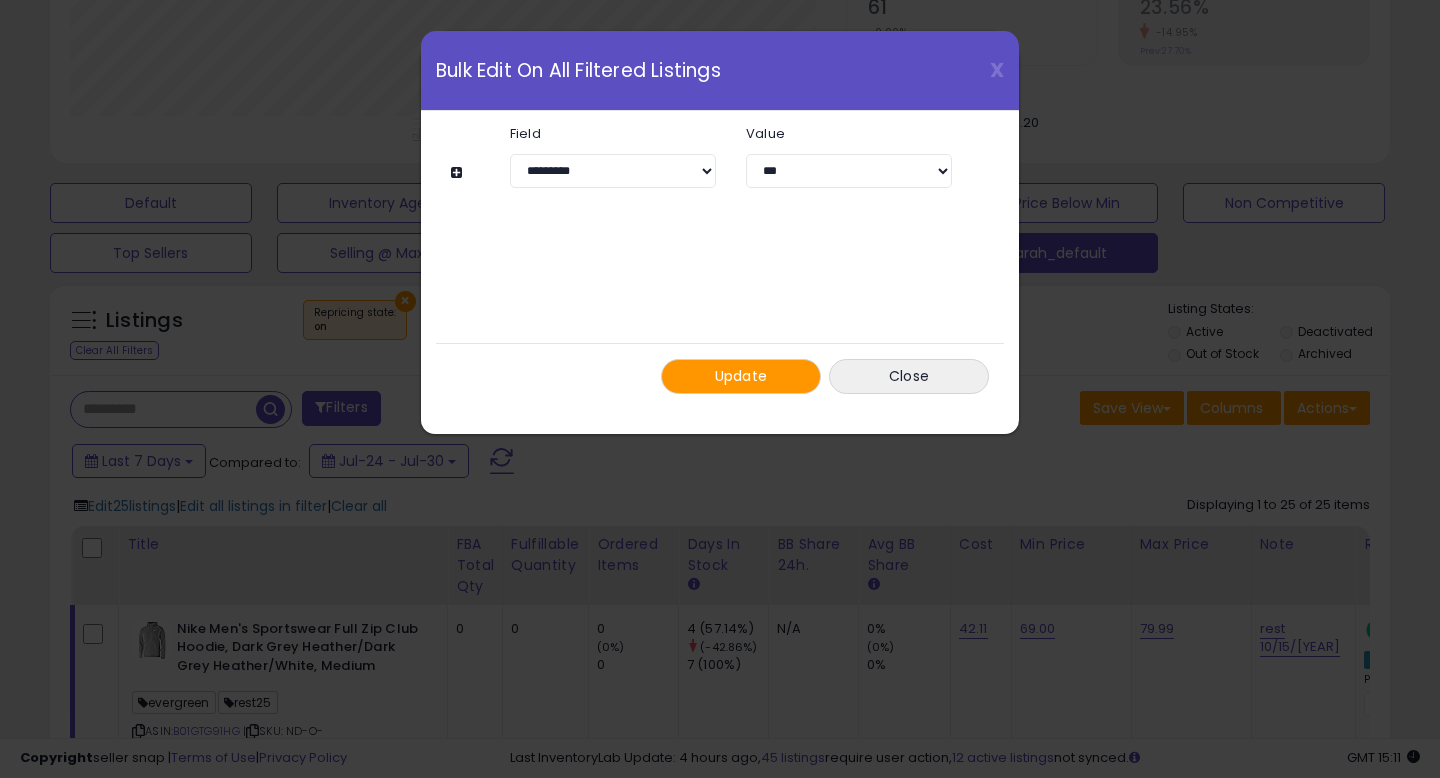 click on "Update" at bounding box center (741, 376) 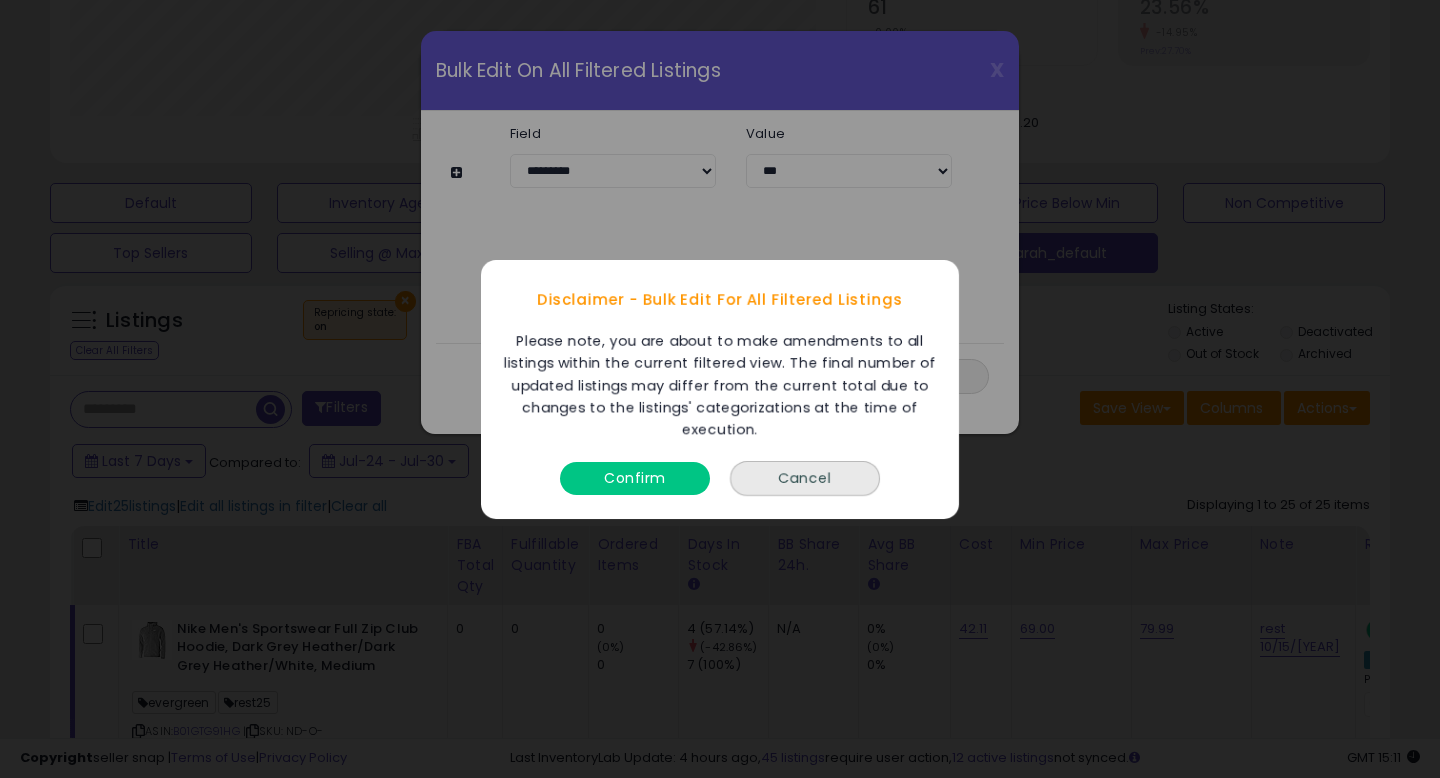 click on "Confirm" at bounding box center [635, 477] 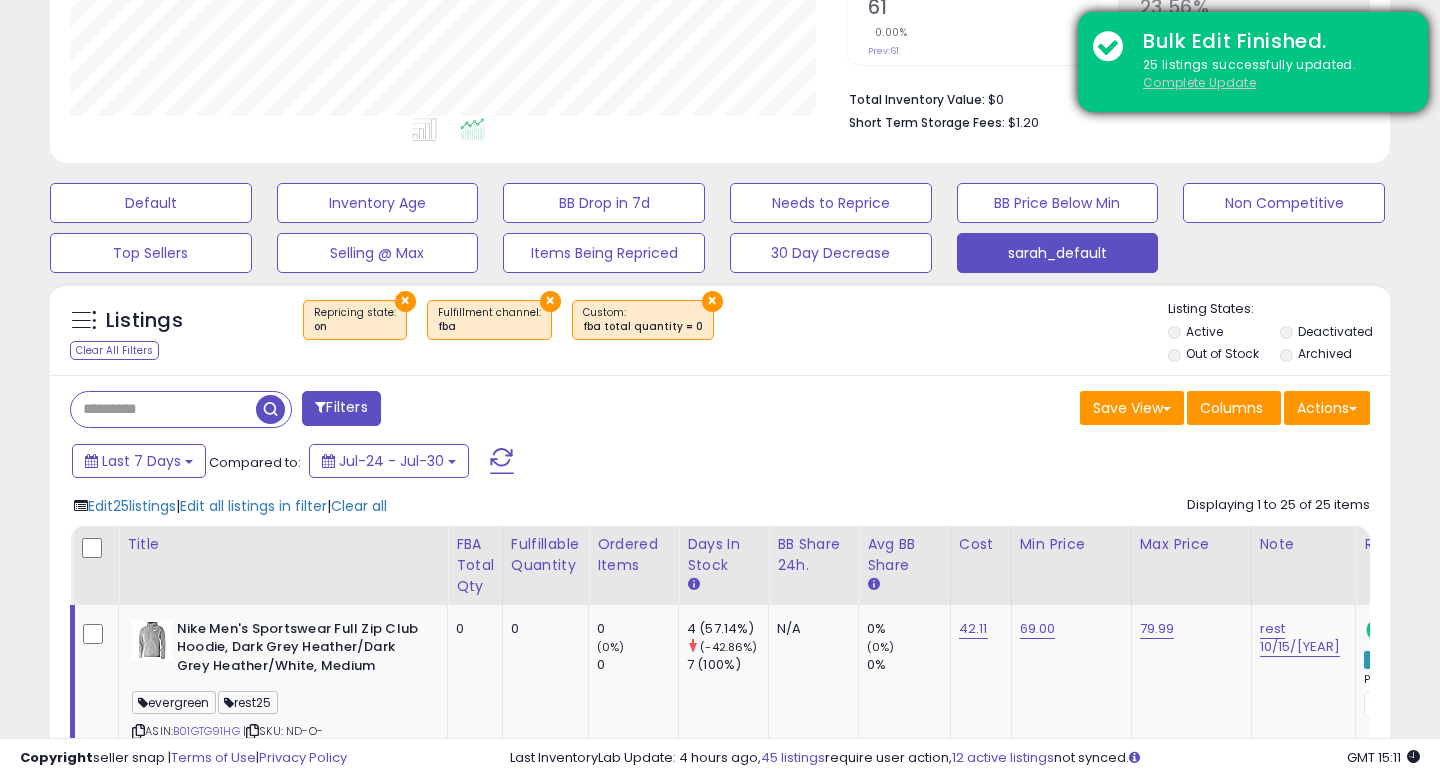 click on "Complete Update" at bounding box center [1199, 82] 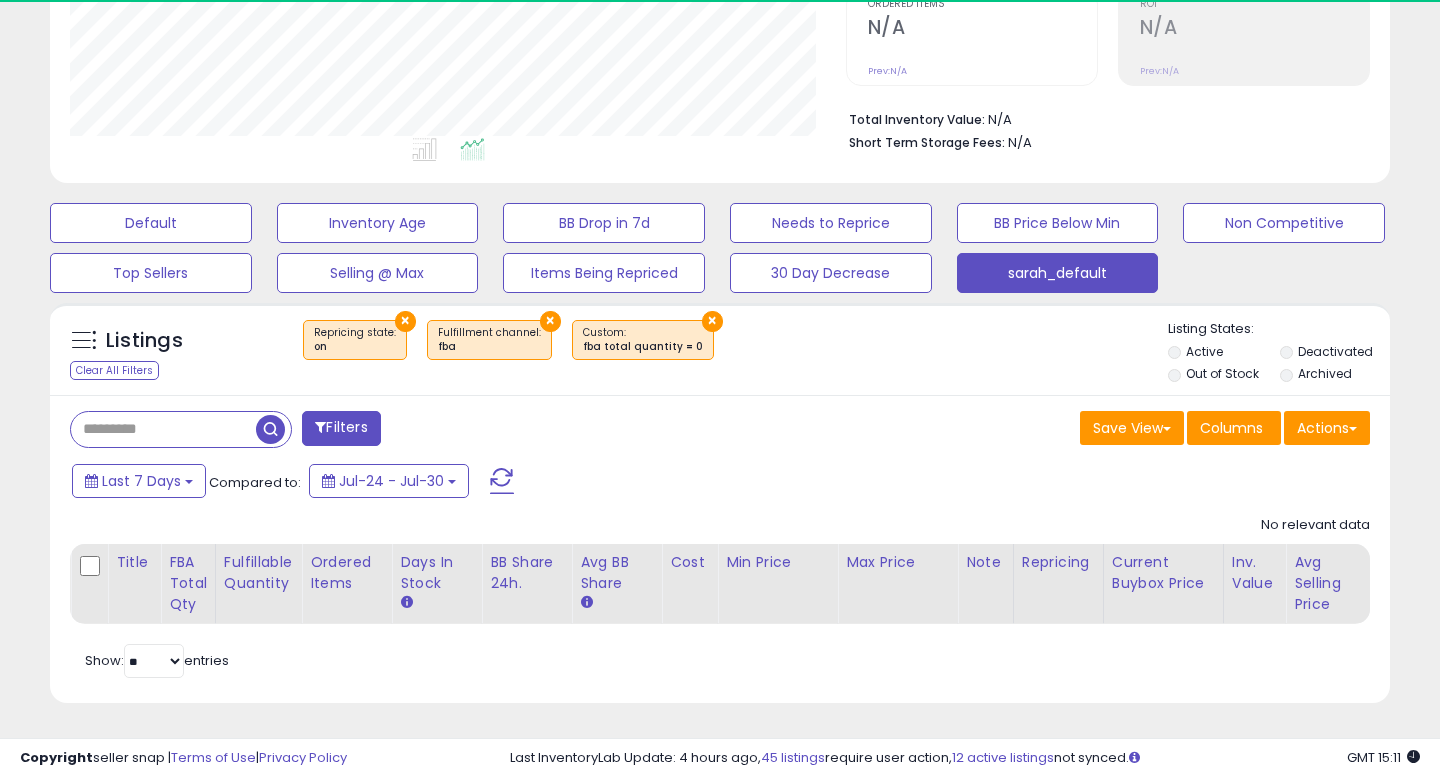 scroll, scrollTop: 999590, scrollLeft: 999224, axis: both 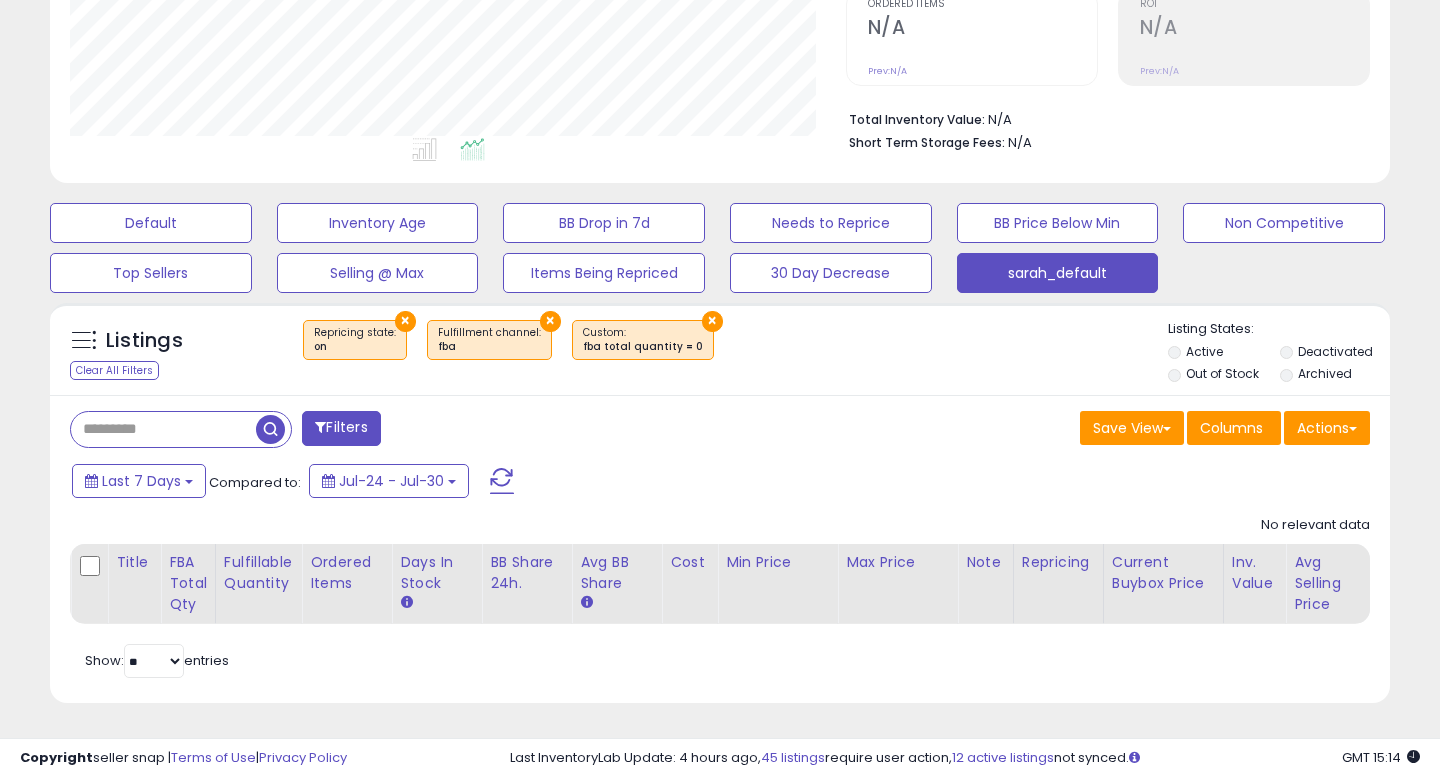 click on "Listings
Clear All Filters
×
Repricing state :
on
×
Fulfillment channel :
fba
× Active" at bounding box center (720, 354) 